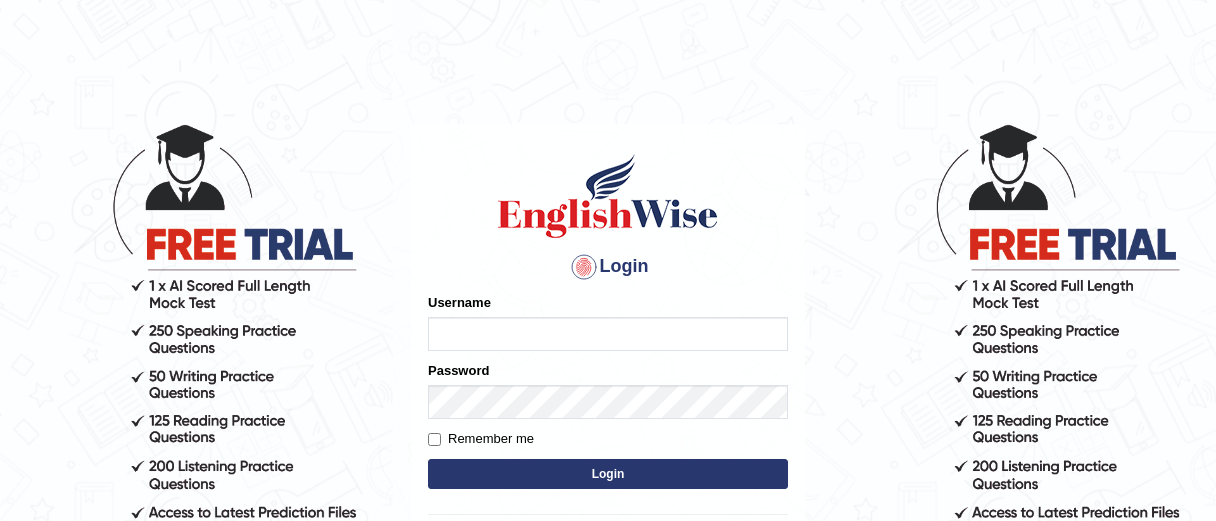 scroll, scrollTop: 0, scrollLeft: 0, axis: both 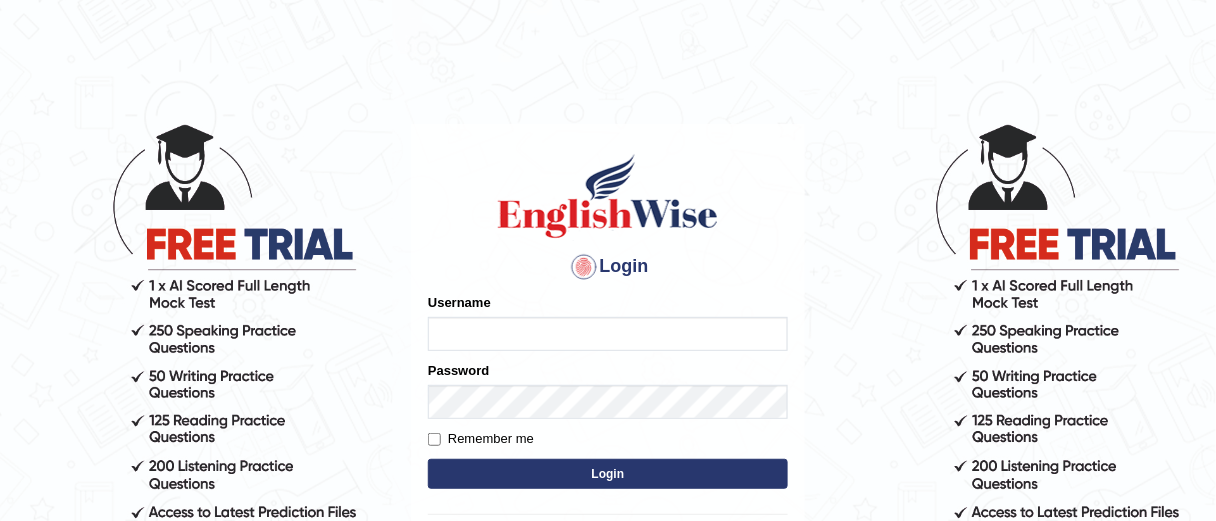 type on "N" 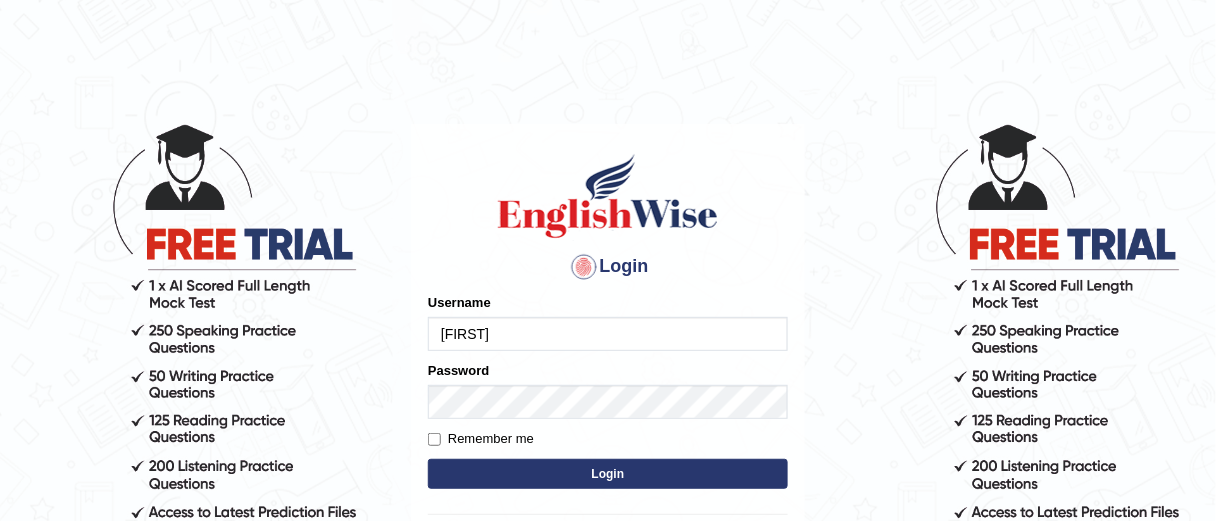 type on "Sameer_Altaf" 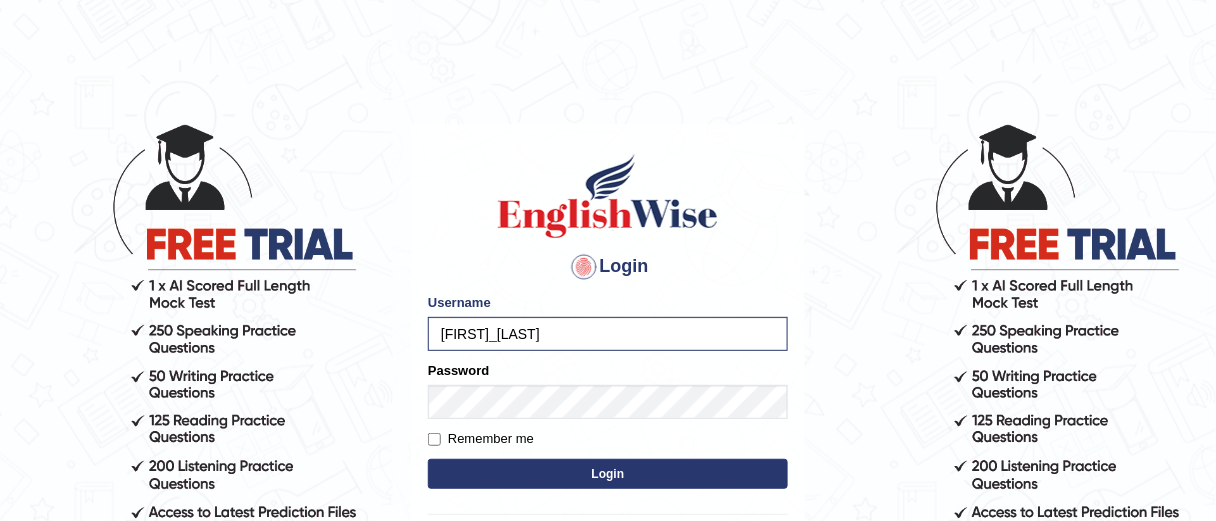 click on "Login" at bounding box center [608, 474] 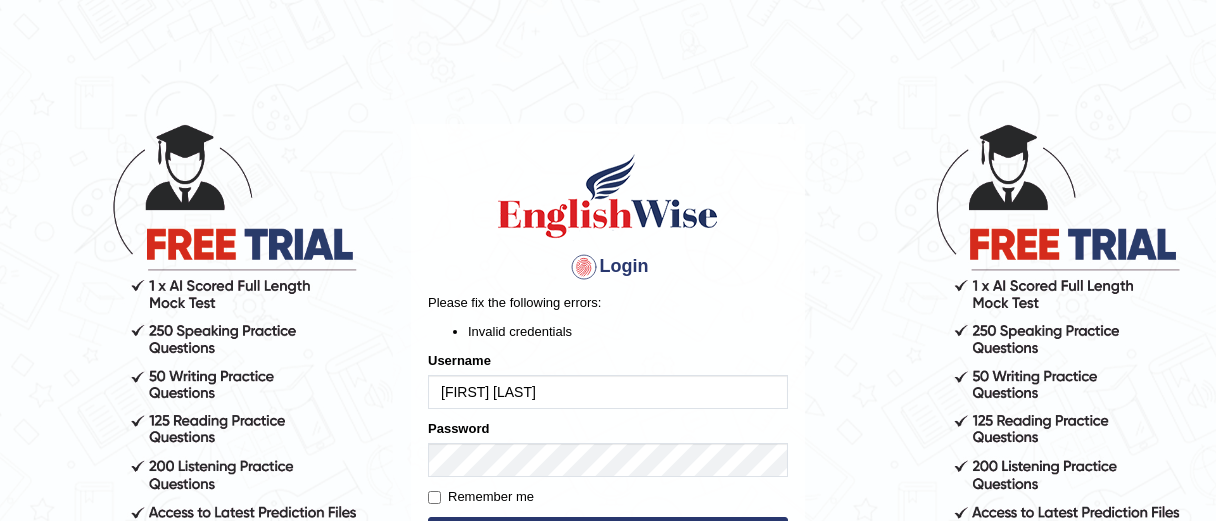 scroll, scrollTop: 0, scrollLeft: 0, axis: both 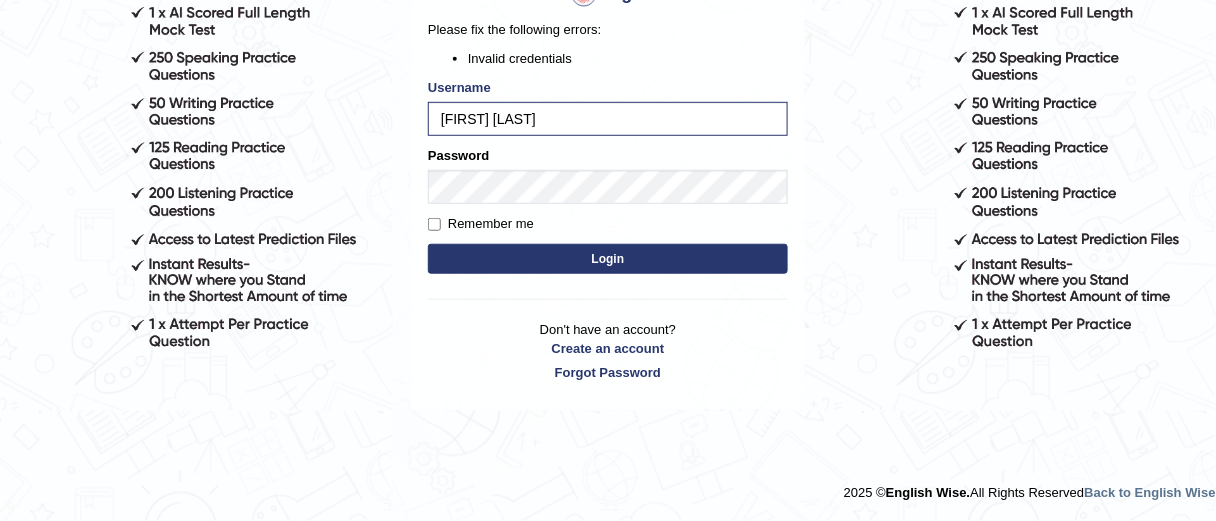 click on "Login" at bounding box center (608, 259) 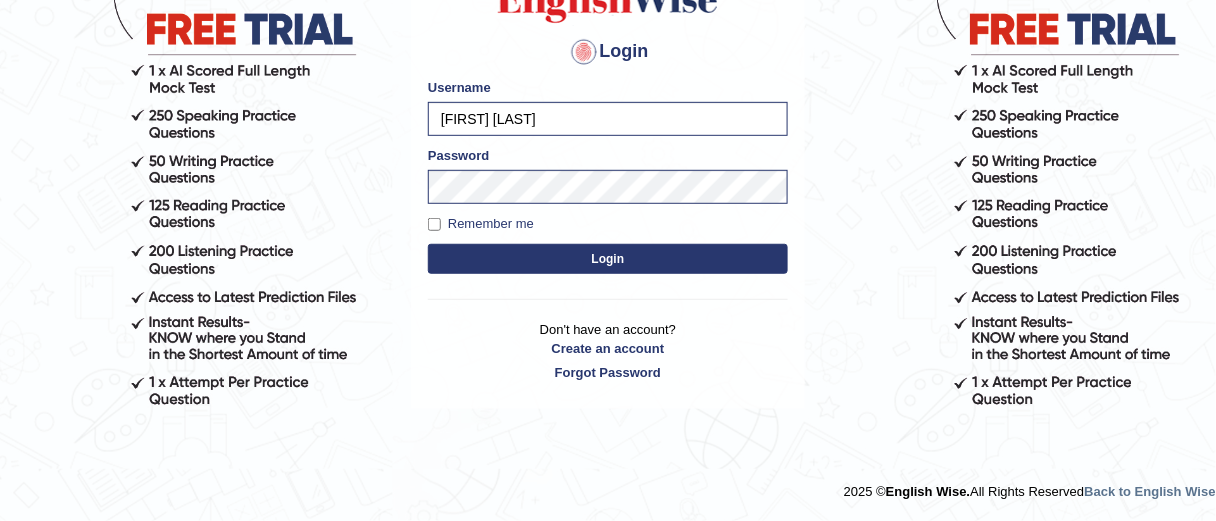 scroll, scrollTop: 215, scrollLeft: 0, axis: vertical 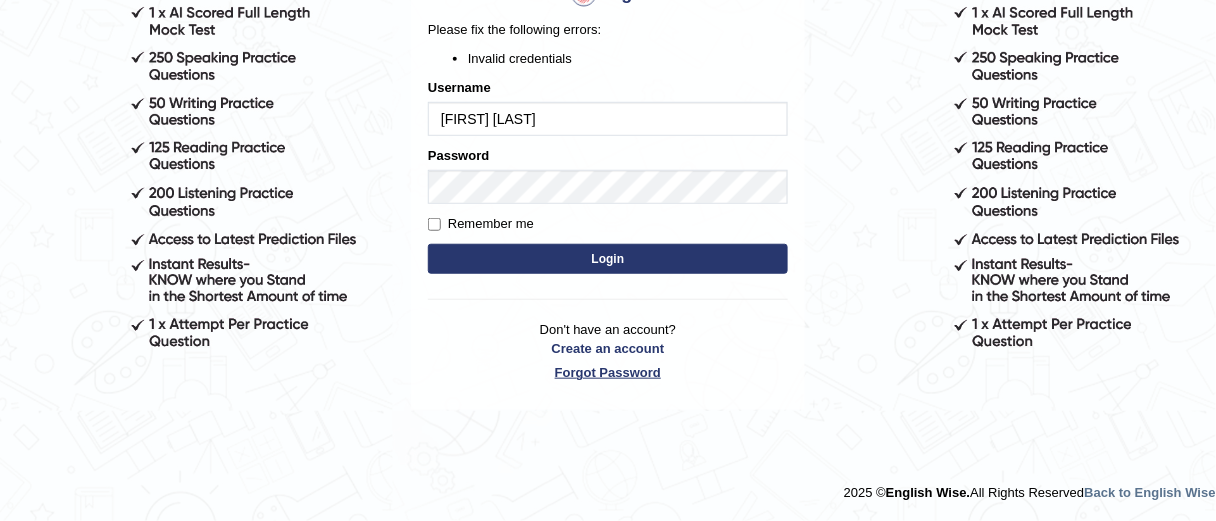 click on "Forgot Password" at bounding box center (608, 372) 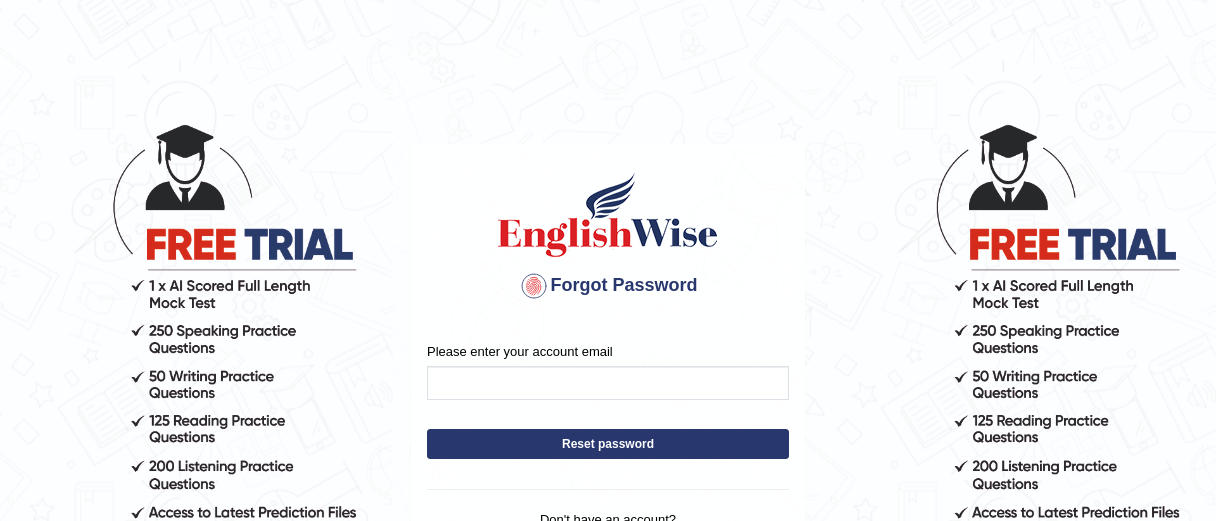 scroll, scrollTop: 0, scrollLeft: 0, axis: both 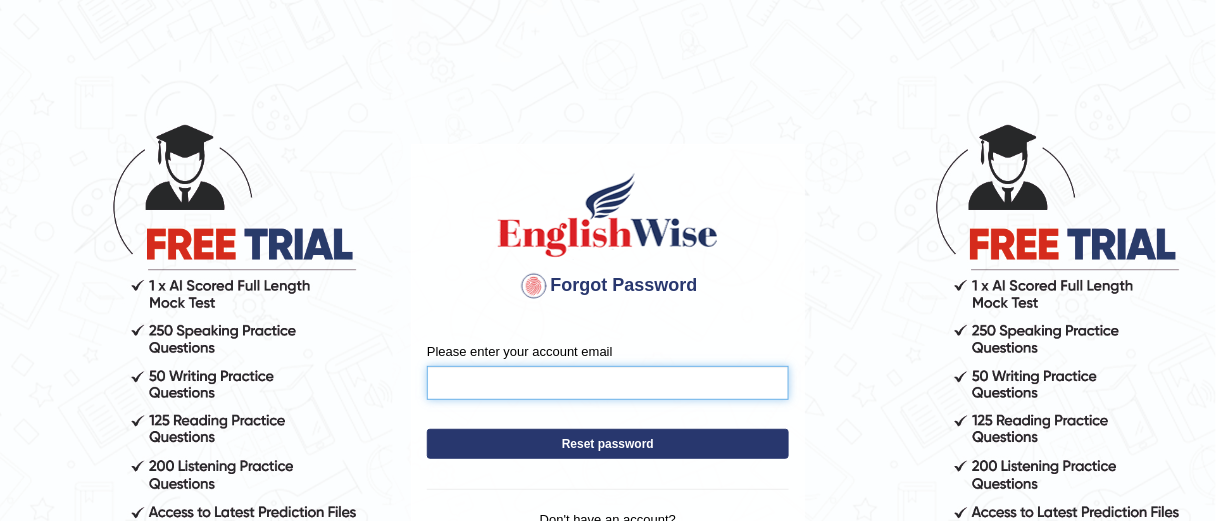 click on "Please enter your account email" at bounding box center (608, 383) 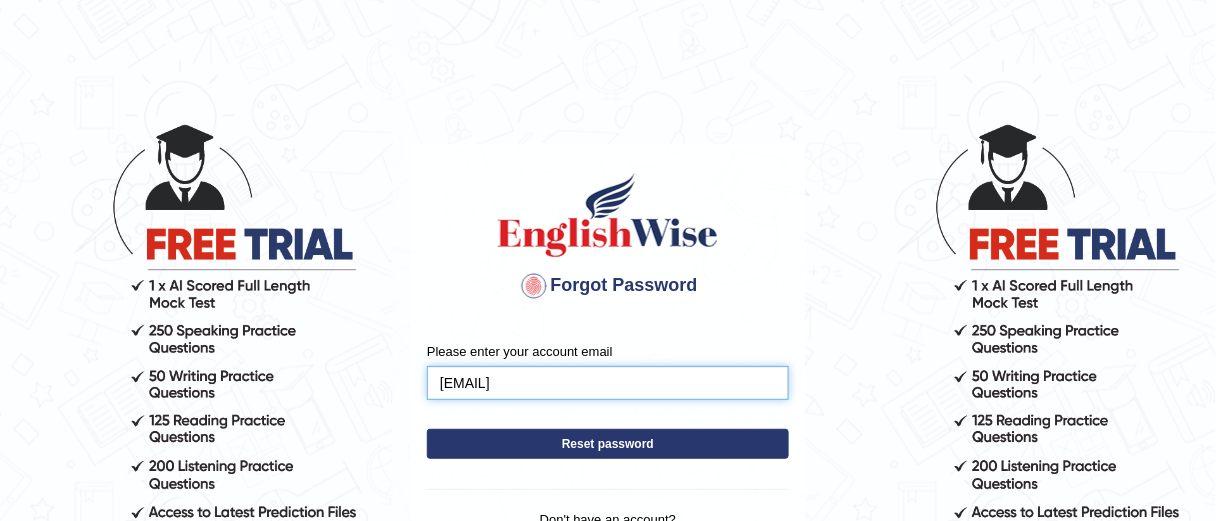 type on "[EMAIL]" 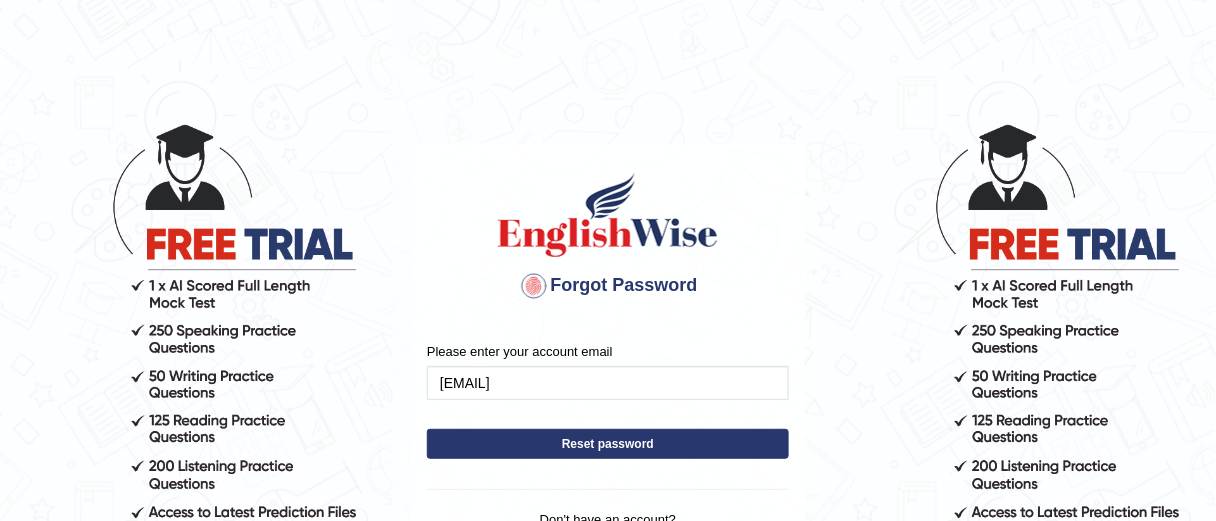 click on "Reset password" at bounding box center [608, 444] 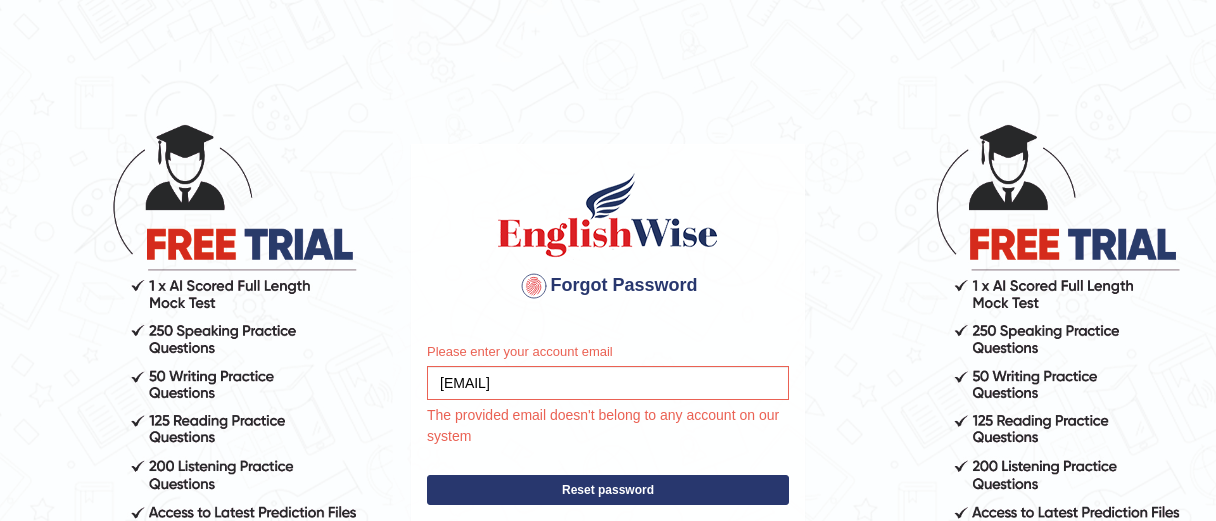 scroll, scrollTop: 0, scrollLeft: 0, axis: both 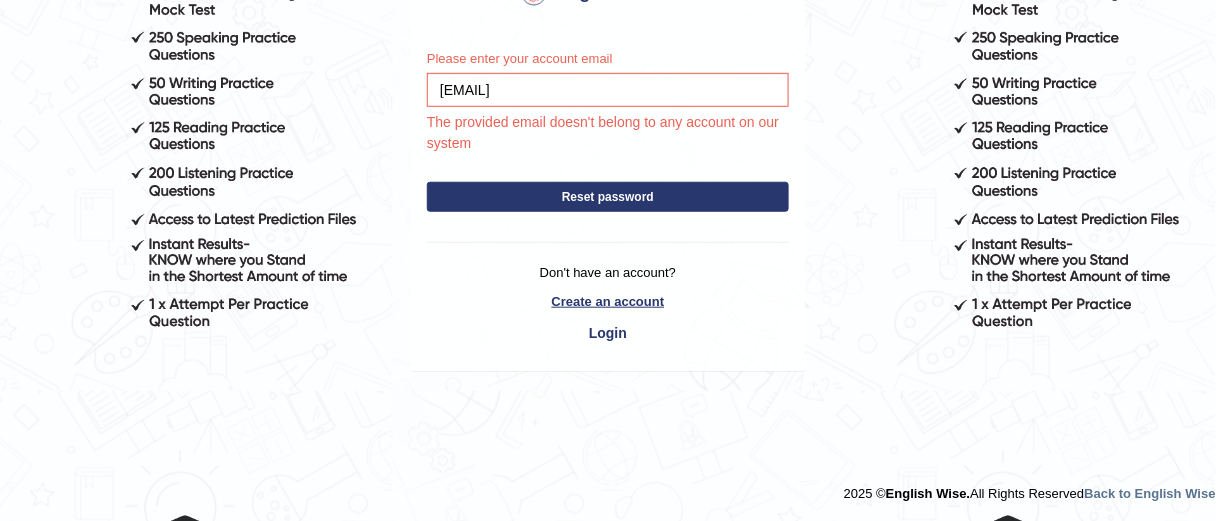 click on "Create an account" at bounding box center (608, 301) 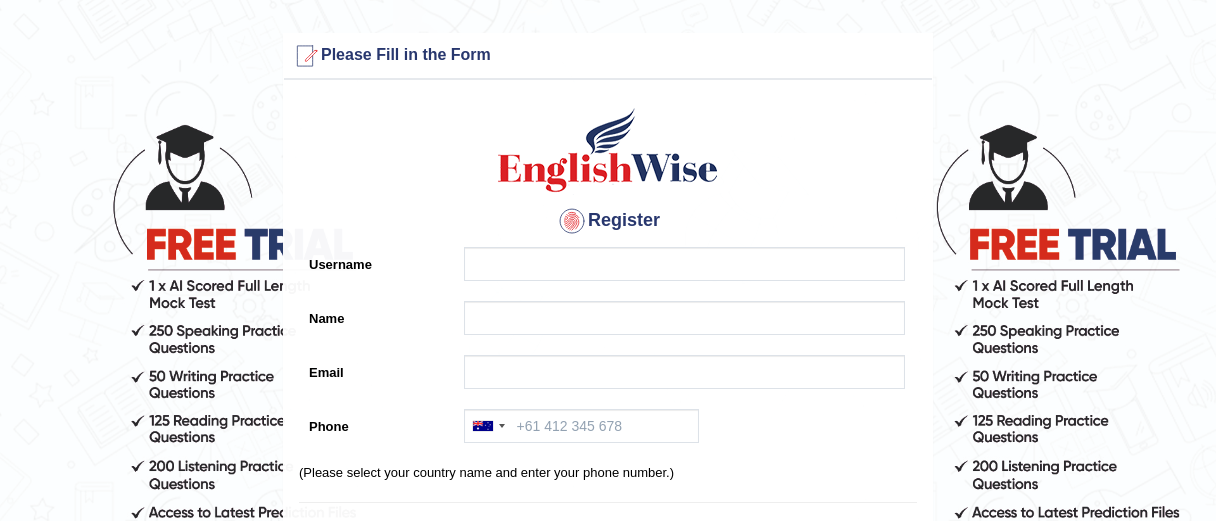 scroll, scrollTop: 0, scrollLeft: 0, axis: both 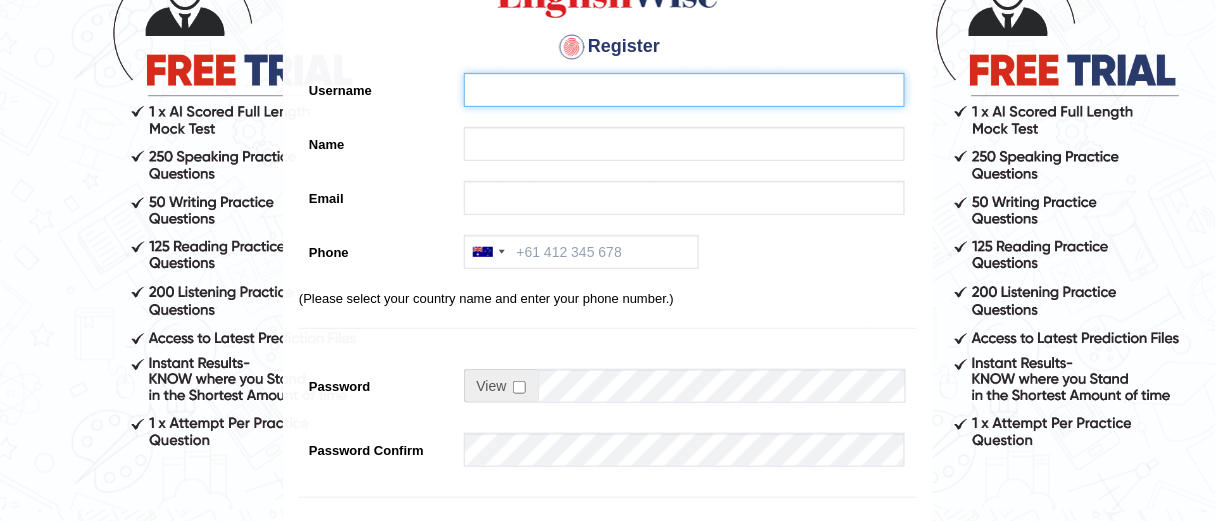 click on "Username" at bounding box center [684, 90] 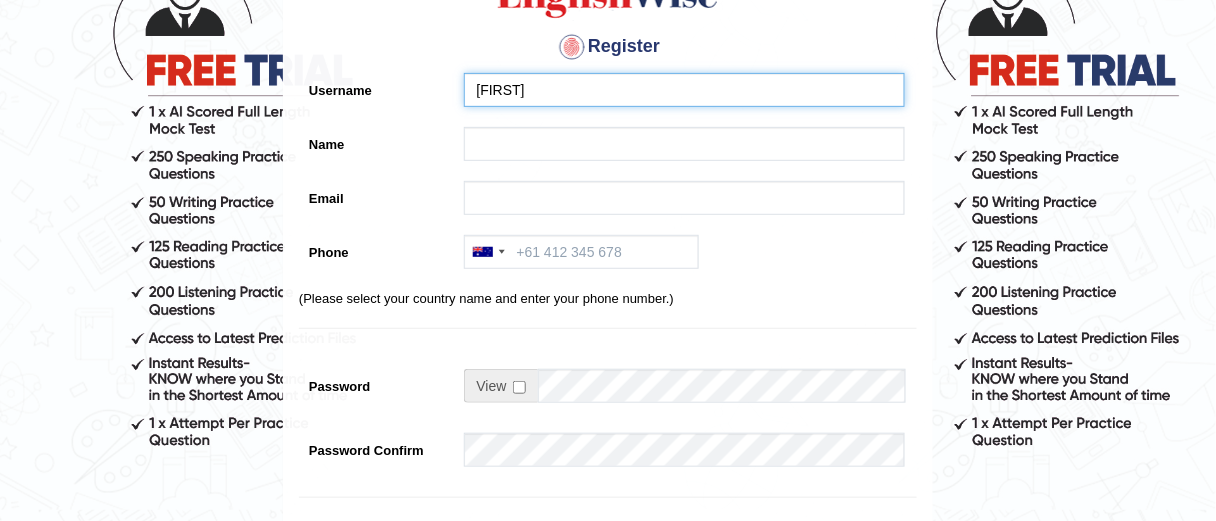 type on "sam_123" 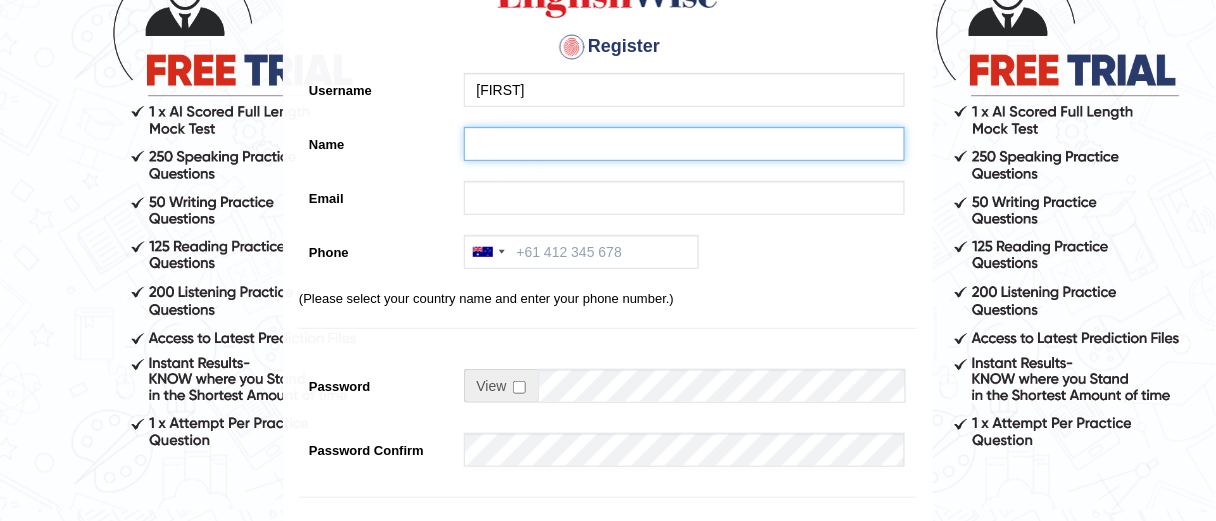 click on "Name" at bounding box center [684, 144] 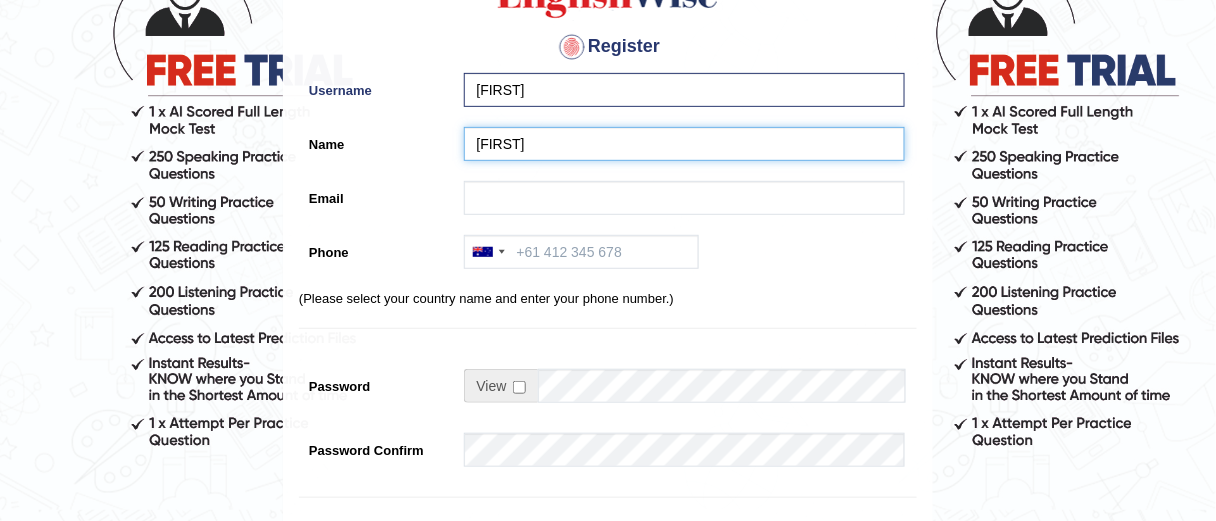 type on "[NAME]" 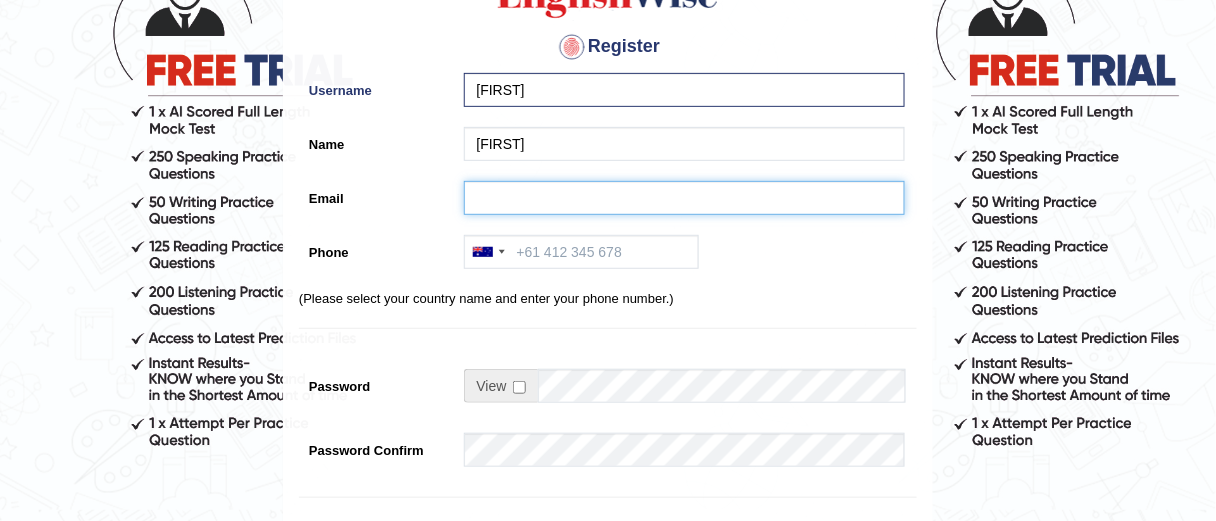 click on "Email" at bounding box center (684, 198) 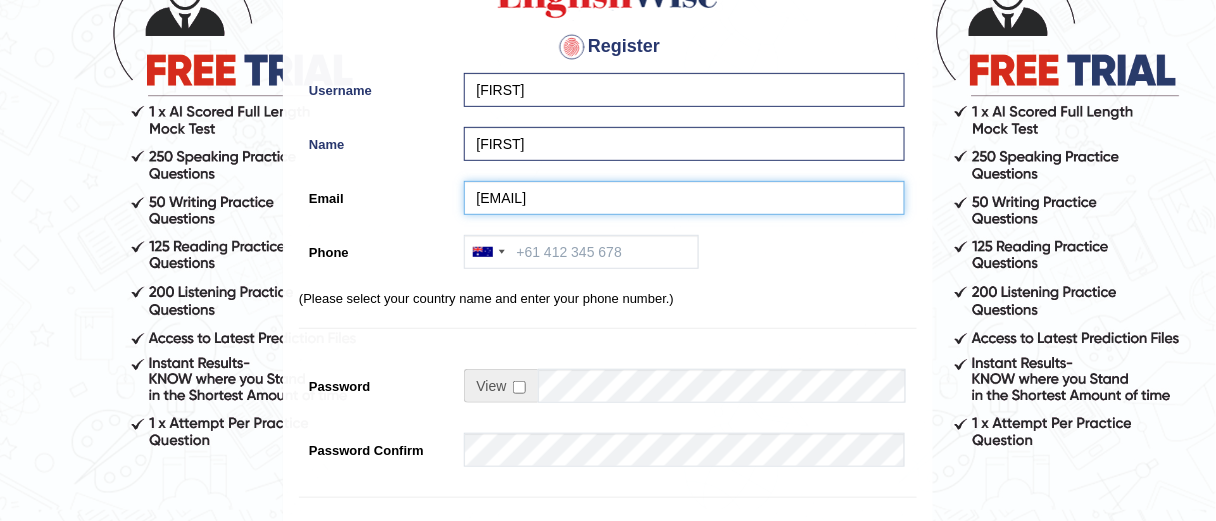 type on "sameeraltaf9@gmail.com" 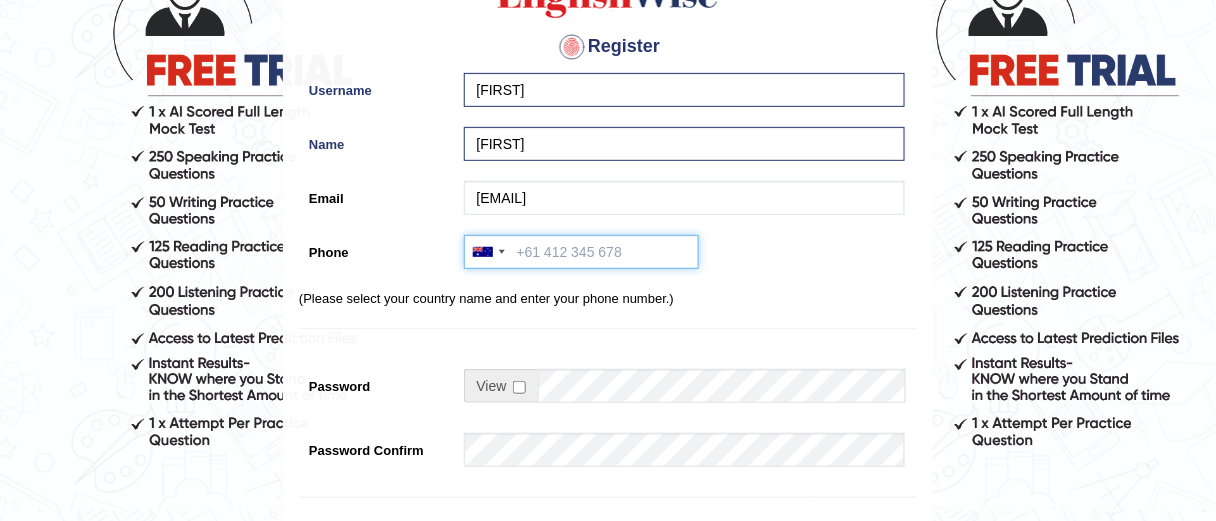 click on "Phone" at bounding box center (581, 252) 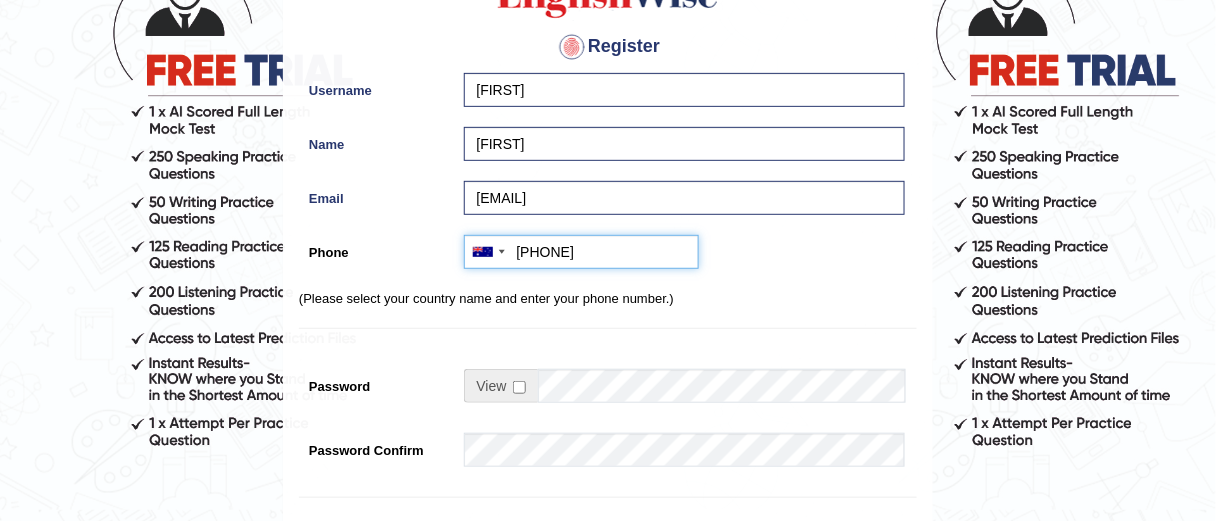 type on "+61 0423592566" 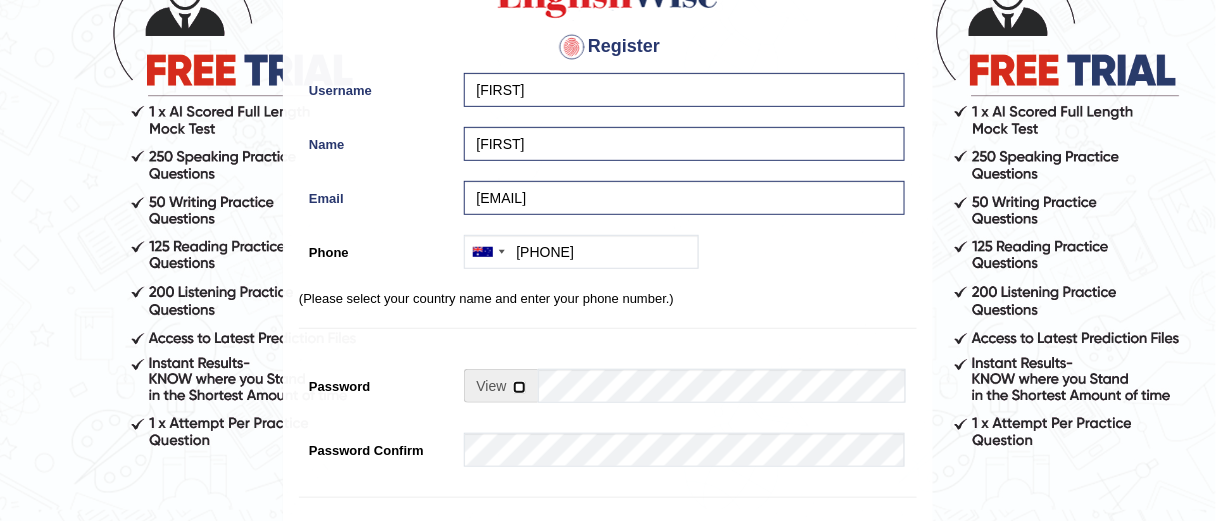 click at bounding box center [519, 387] 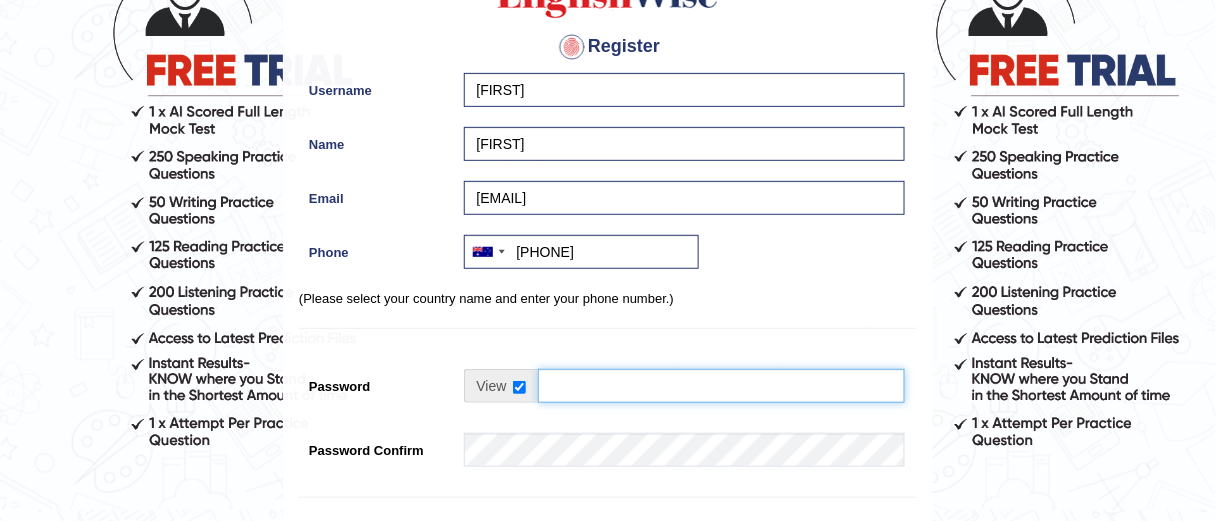 click on "Password" at bounding box center [721, 386] 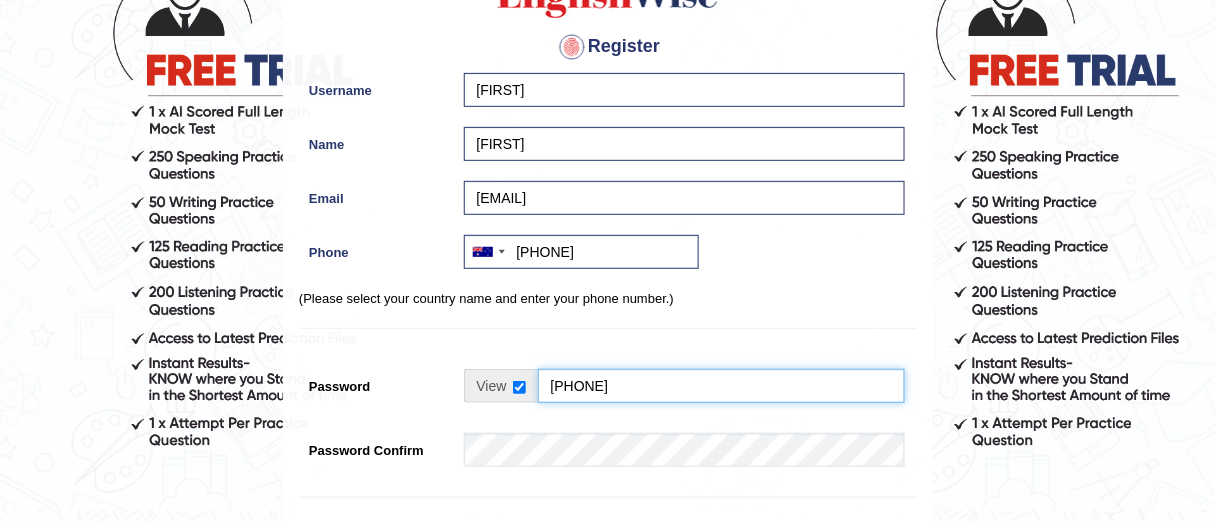 type on "9242449915" 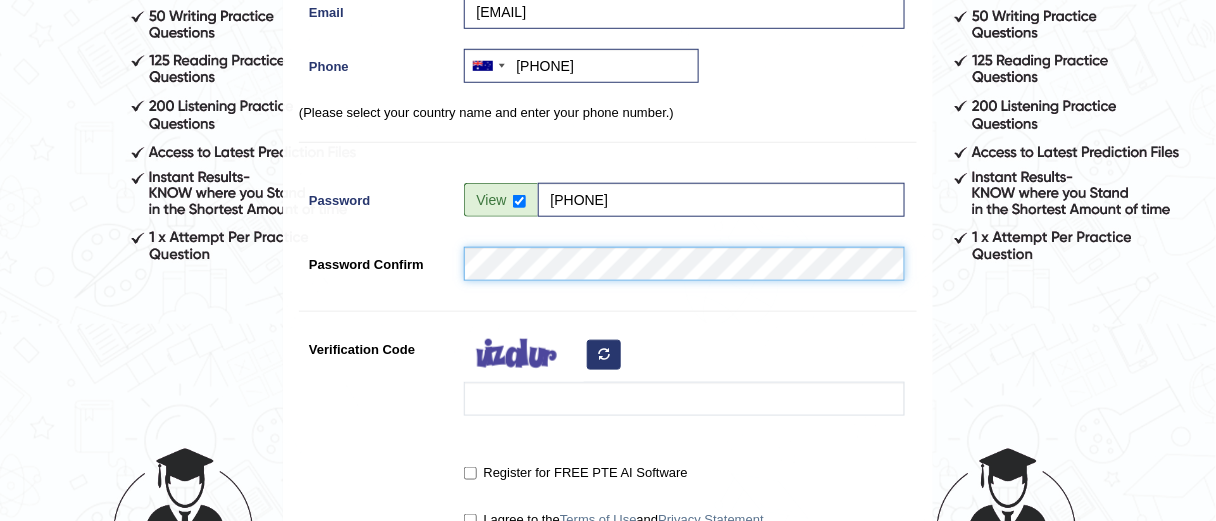 scroll, scrollTop: 366, scrollLeft: 0, axis: vertical 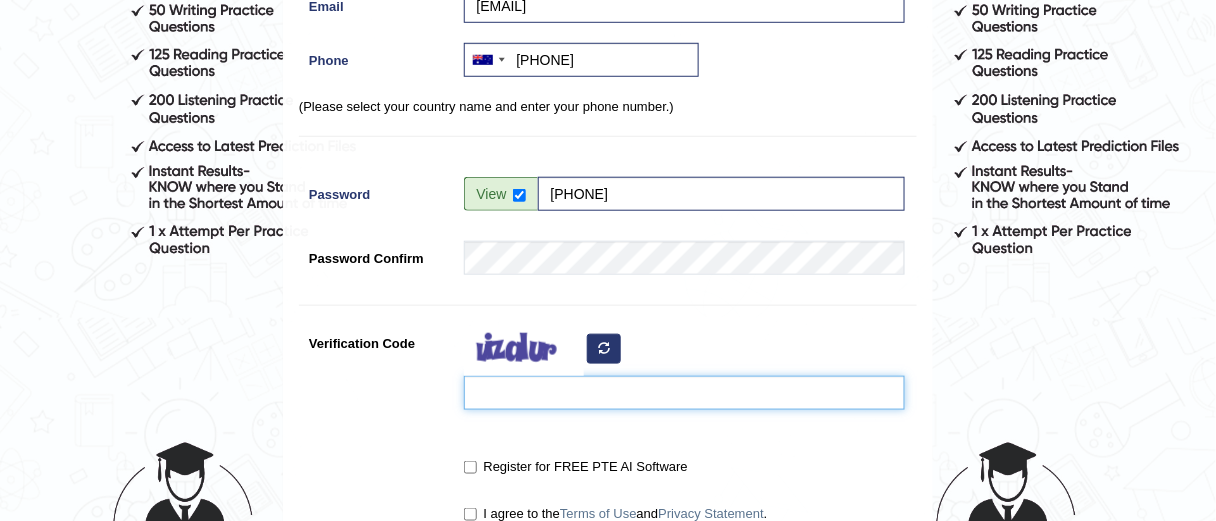 click on "Verification Code" at bounding box center (684, 393) 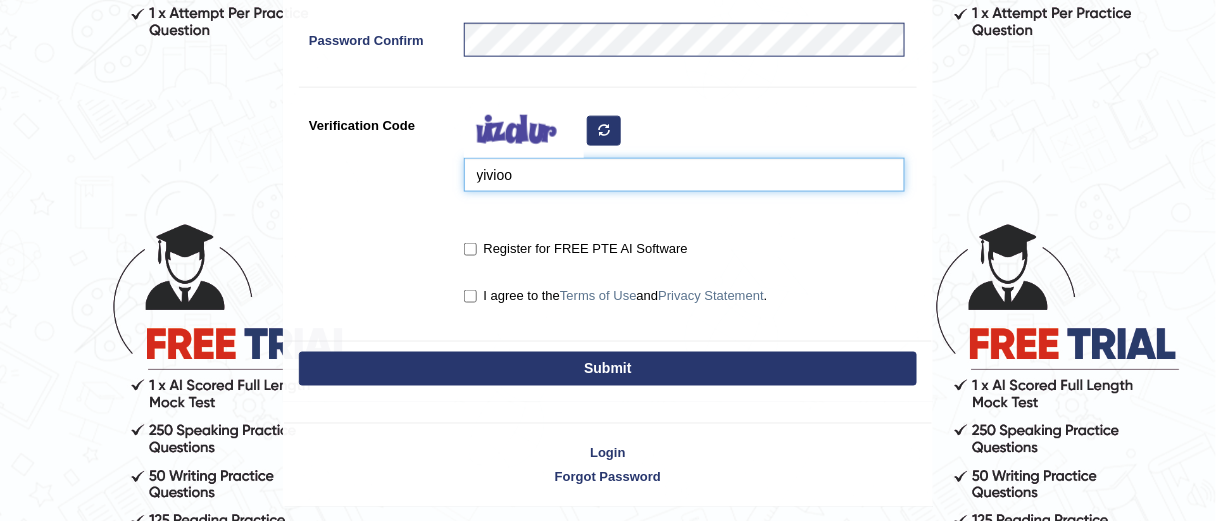 scroll, scrollTop: 595, scrollLeft: 0, axis: vertical 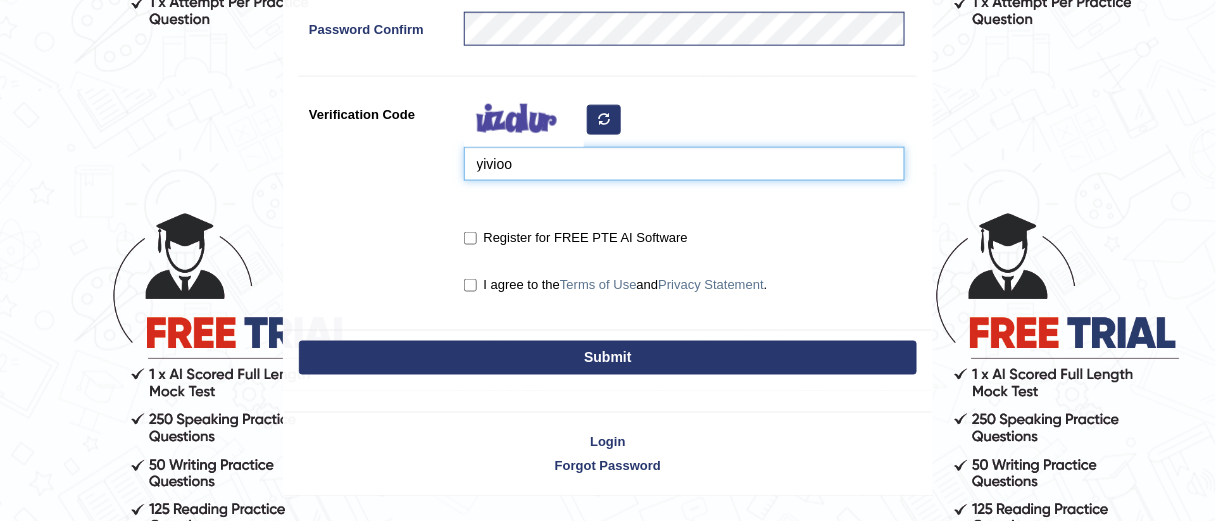 type on "yivioo" 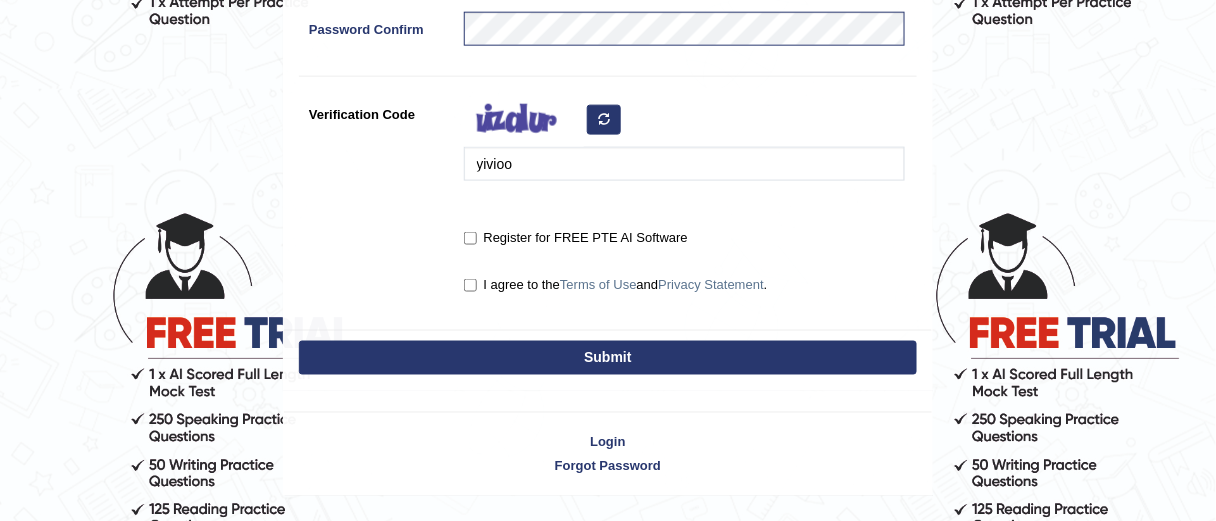 click on "Register for FREE PTE AI Software" at bounding box center (576, 238) 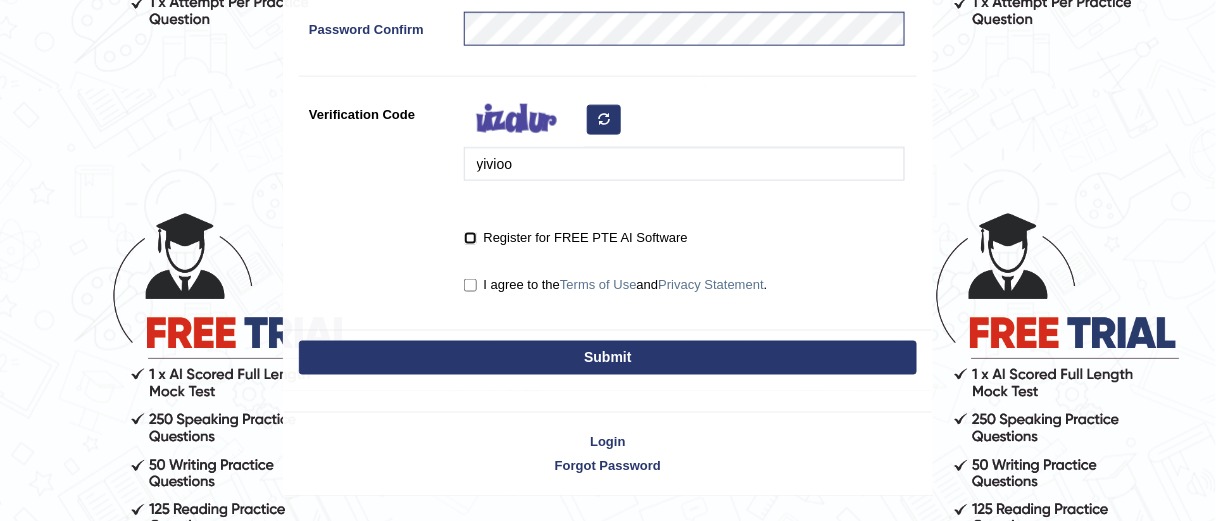 click on "Register for FREE PTE AI Software" at bounding box center (470, 238) 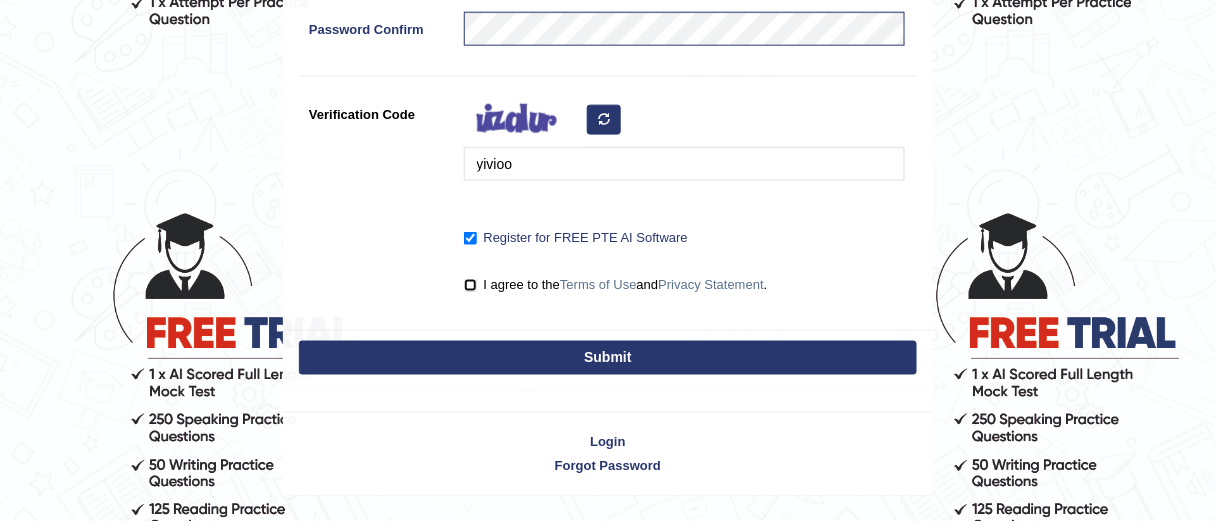 click on "I agree to the  Terms of Use  and  Privacy Statement ." at bounding box center (470, 285) 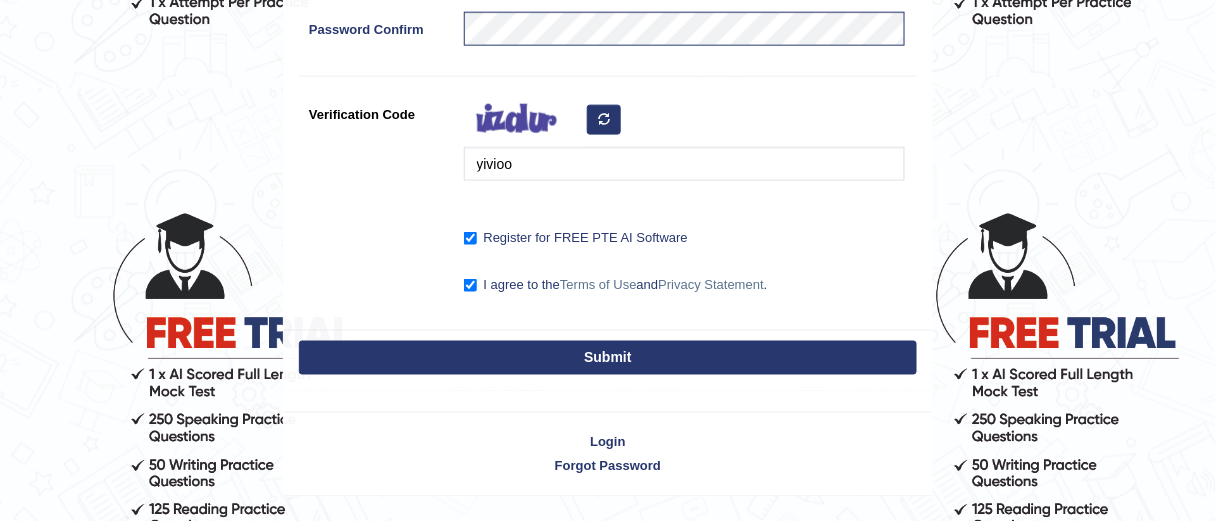 click on "Submit" at bounding box center [608, 358] 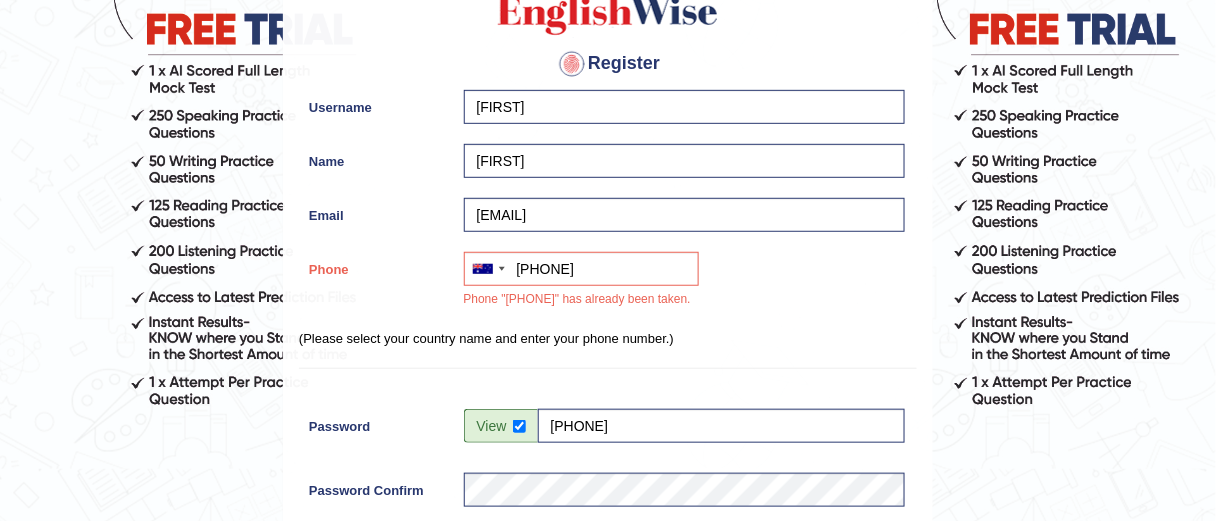 scroll, scrollTop: 210, scrollLeft: 0, axis: vertical 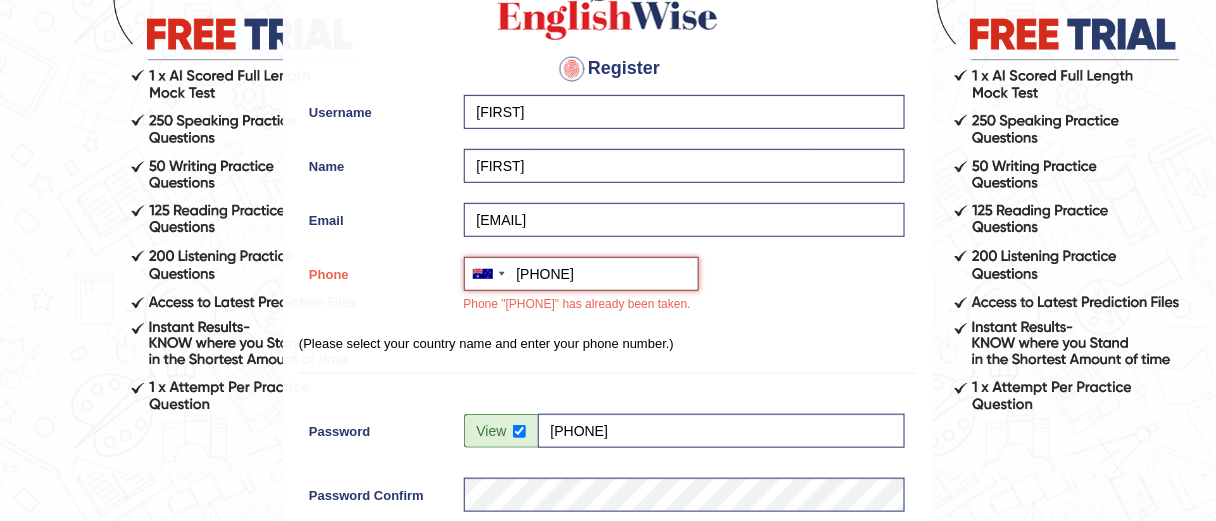 click on "+61423592566" at bounding box center [581, 274] 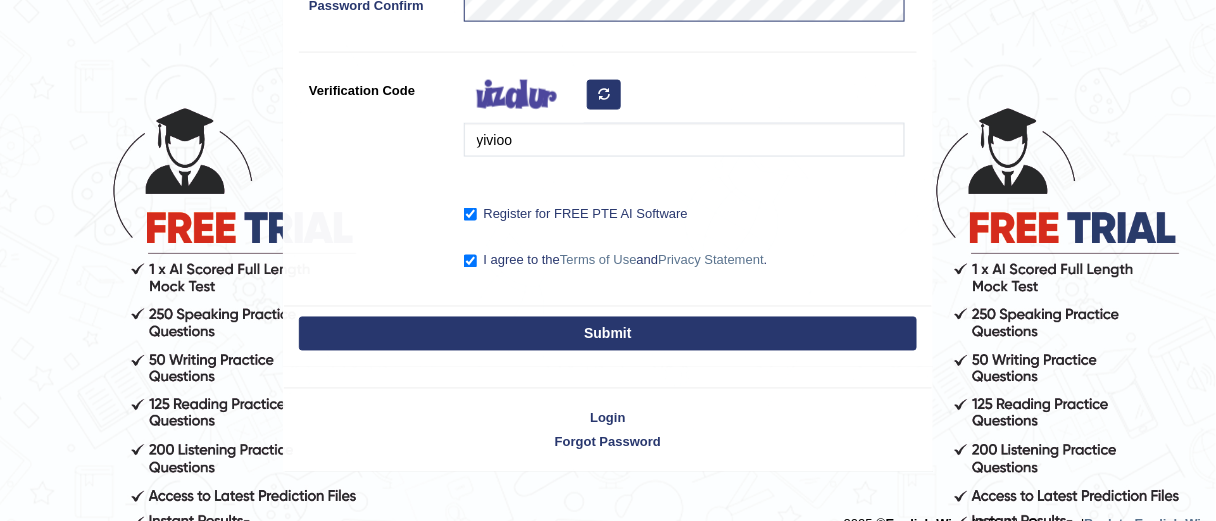 scroll, scrollTop: 711, scrollLeft: 0, axis: vertical 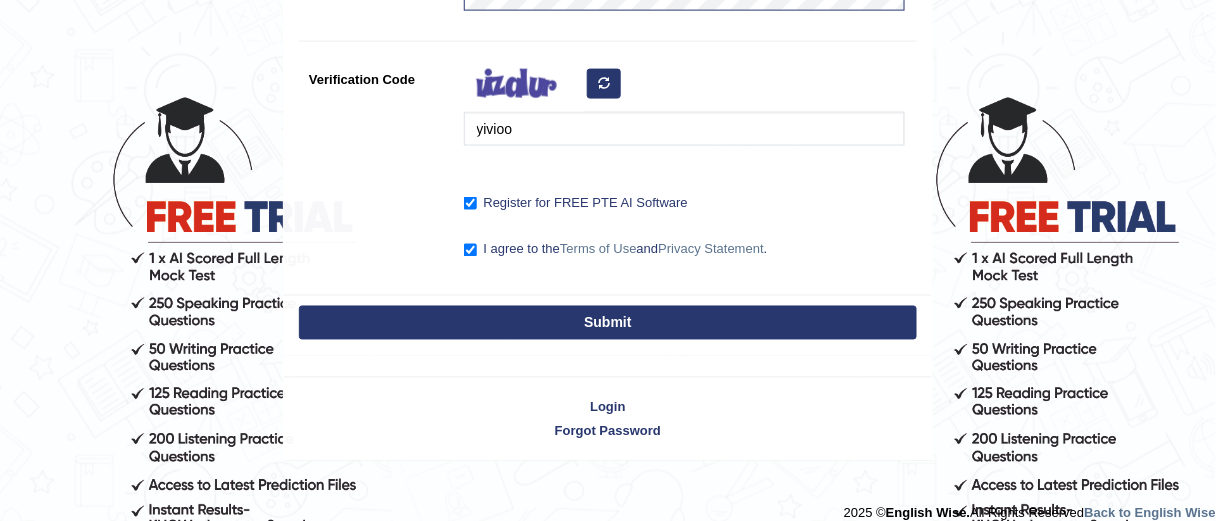 type on "+61456232754" 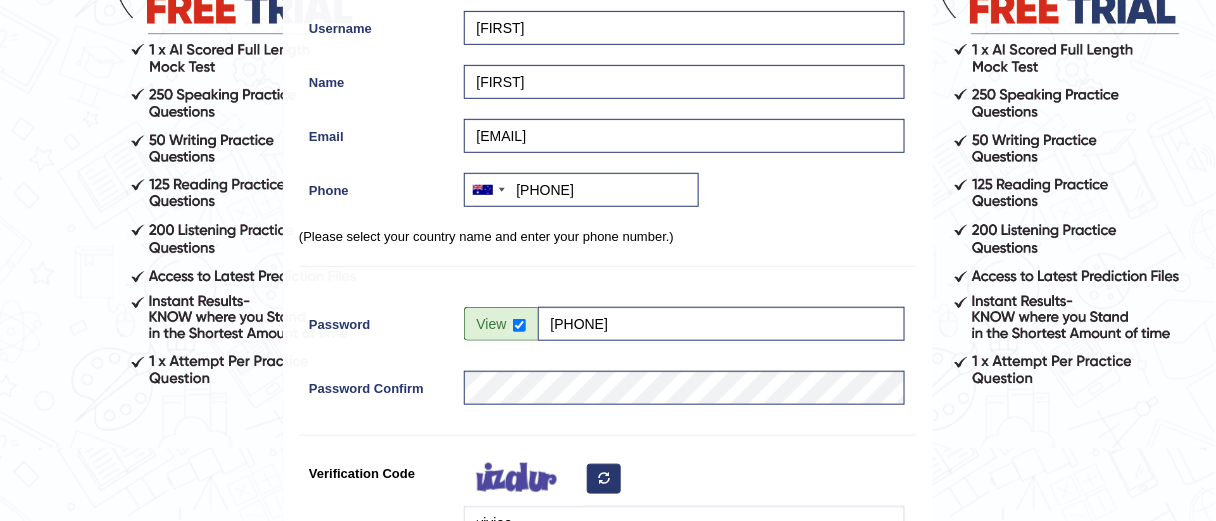 scroll, scrollTop: 140, scrollLeft: 0, axis: vertical 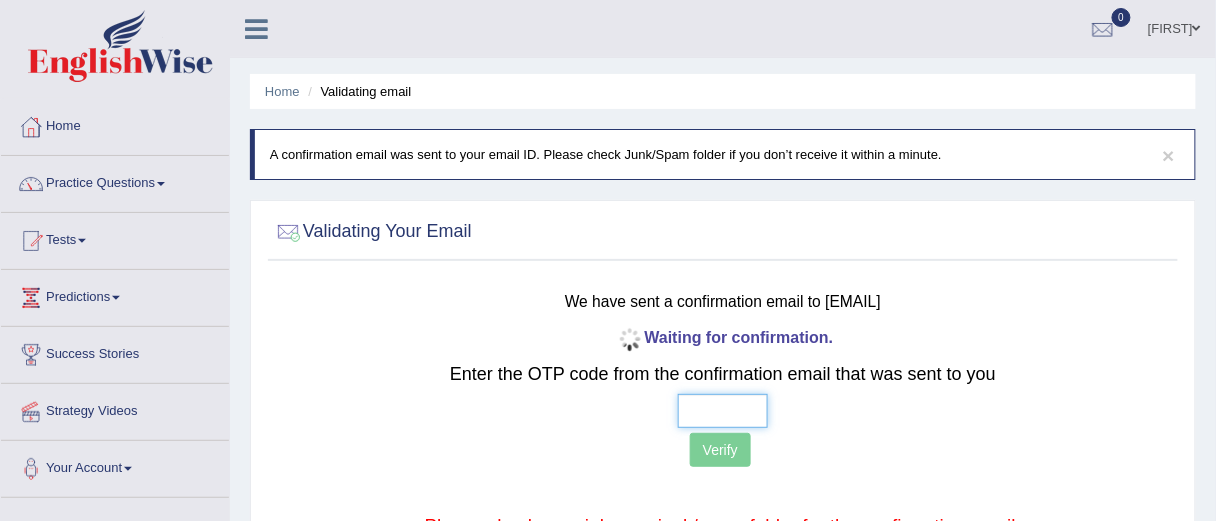 click at bounding box center [723, 411] 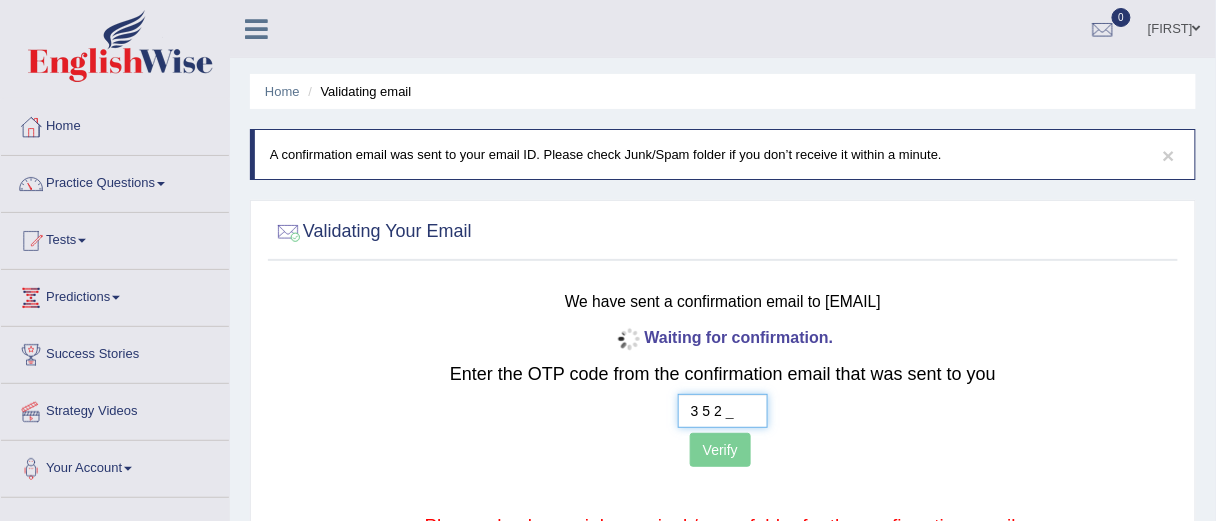 type on "3  5  2  7" 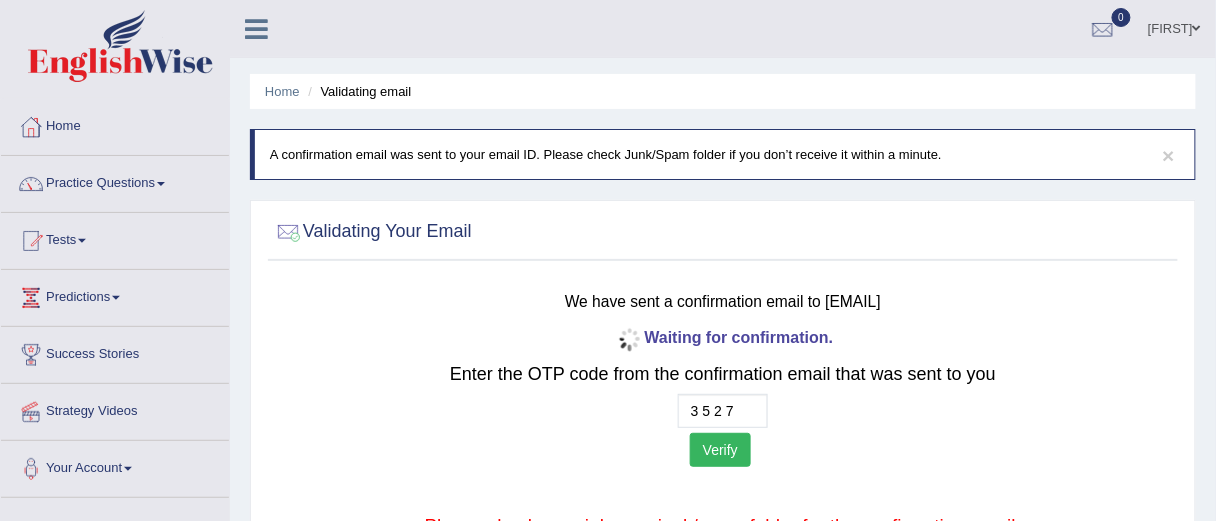 click on "Verify" at bounding box center (720, 450) 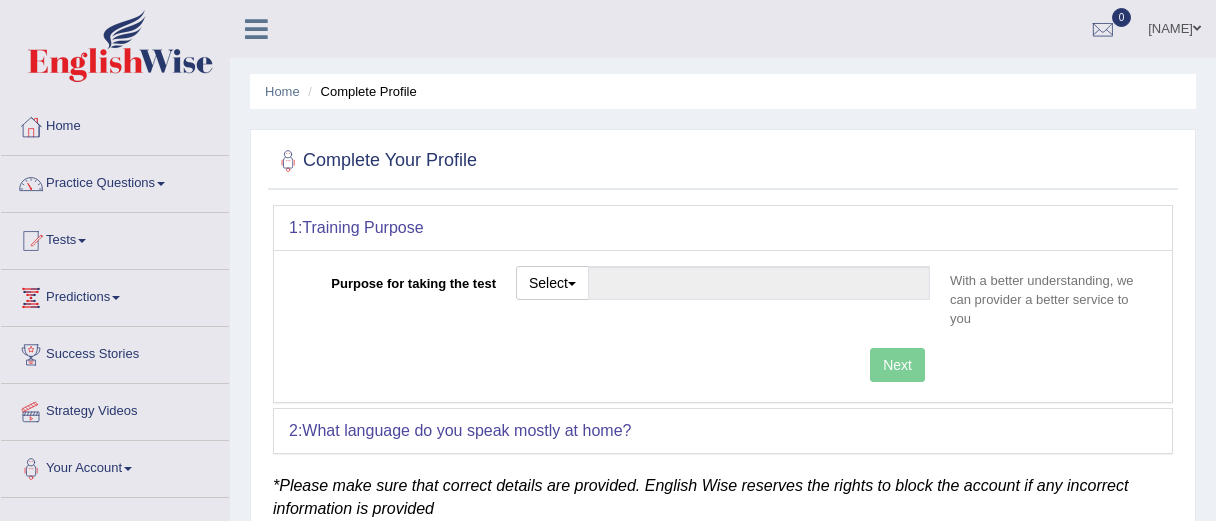 scroll, scrollTop: 0, scrollLeft: 0, axis: both 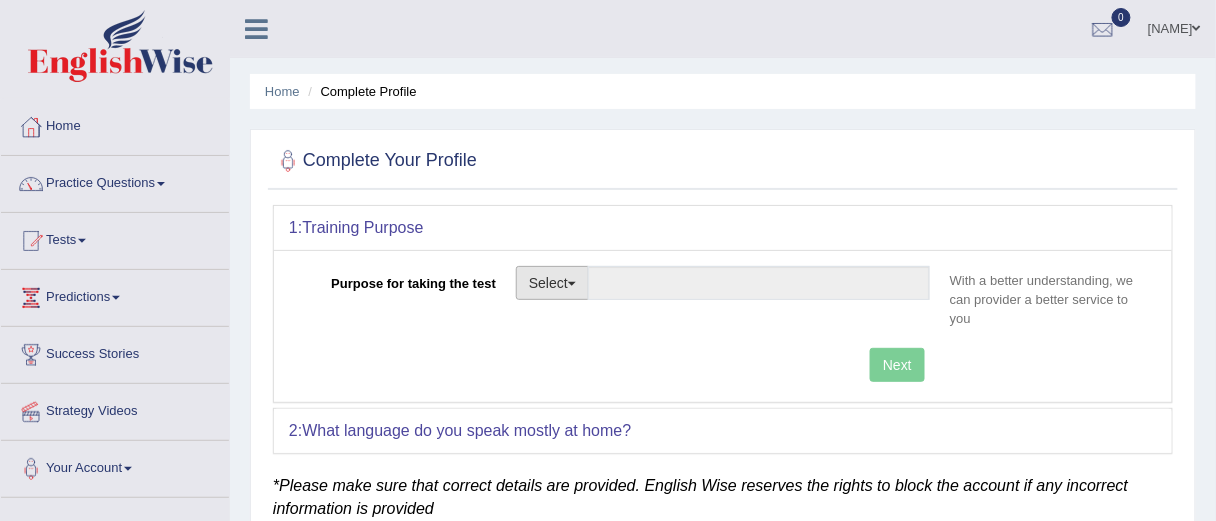 click on "Select" at bounding box center [552, 283] 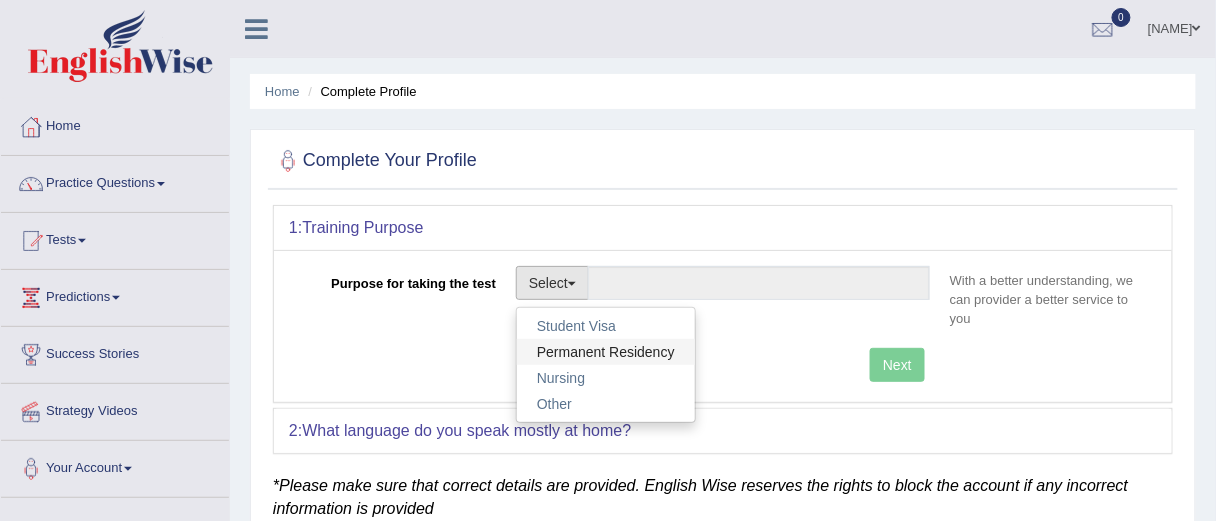 click on "Permanent Residency" at bounding box center [606, 352] 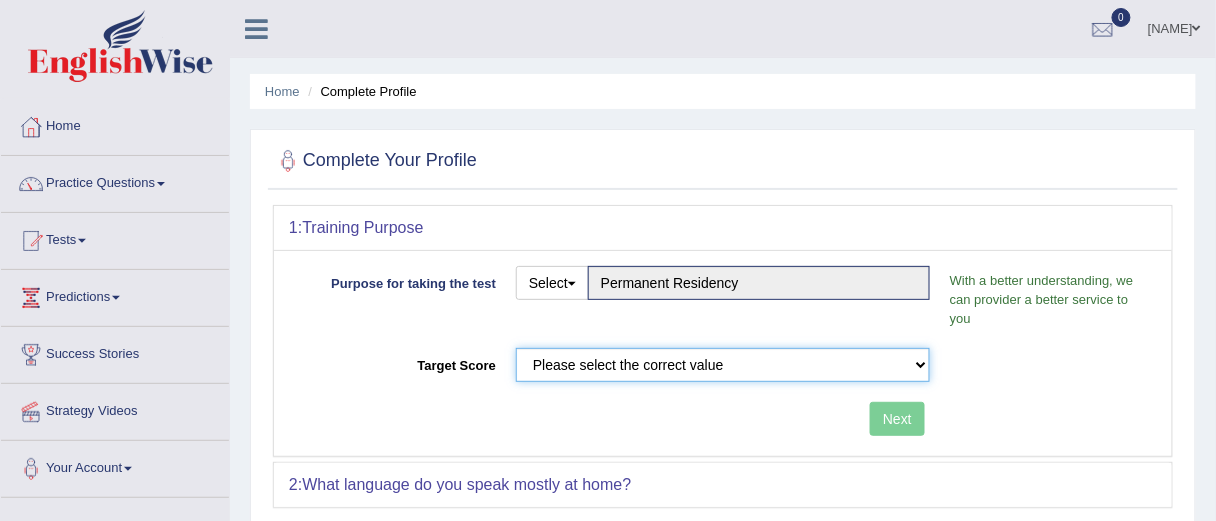 click on "Please select the correct value
50 (6 bands)
58 (6.5 bands)
65 (7 bands)
79 (8 bands)" at bounding box center (723, 365) 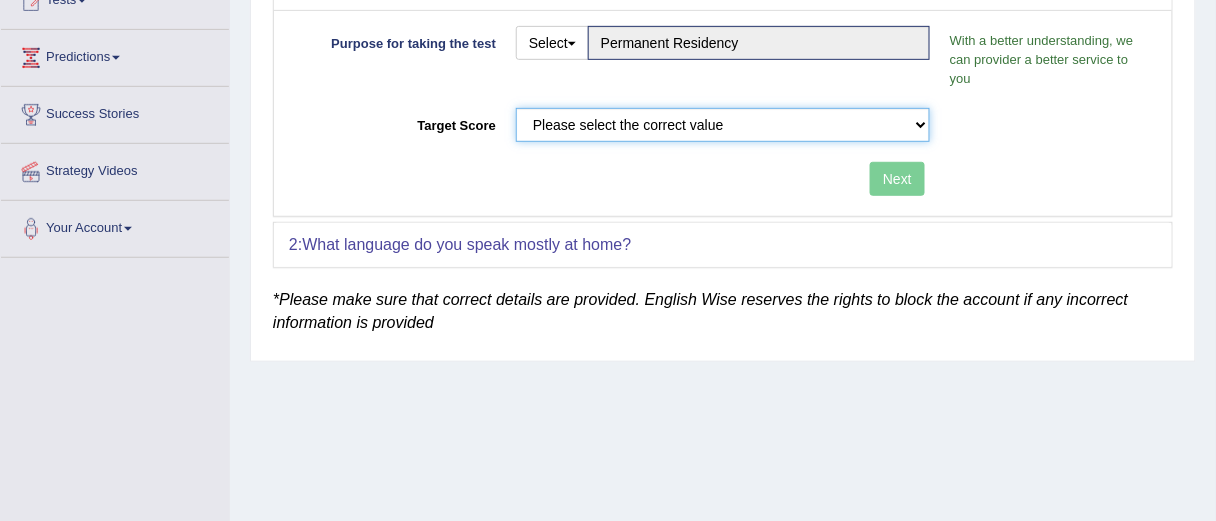 scroll, scrollTop: 245, scrollLeft: 0, axis: vertical 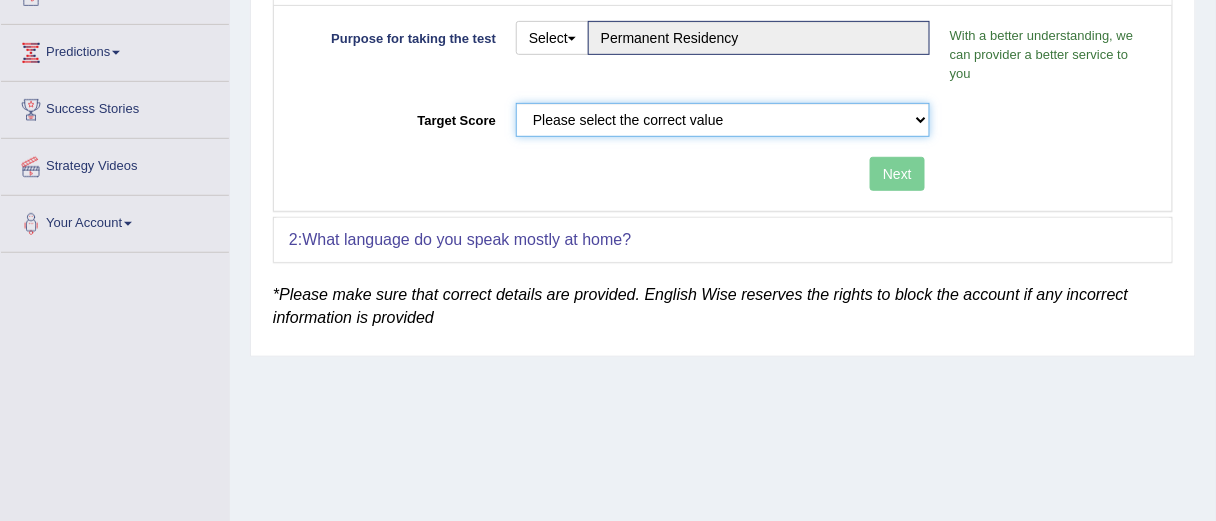 click on "Please select the correct value
50 (6 bands)
58 (6.5 bands)
65 (7 bands)
79 (8 bands)" at bounding box center [723, 120] 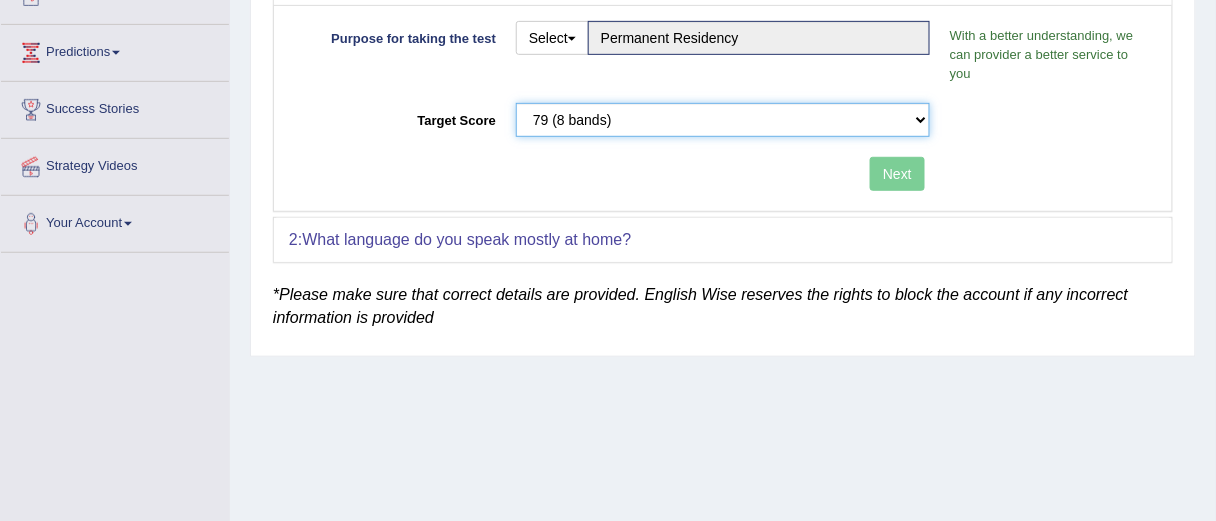click on "Please select the correct value
50 (6 bands)
58 (6.5 bands)
65 (7 bands)
79 (8 bands)" at bounding box center [723, 120] 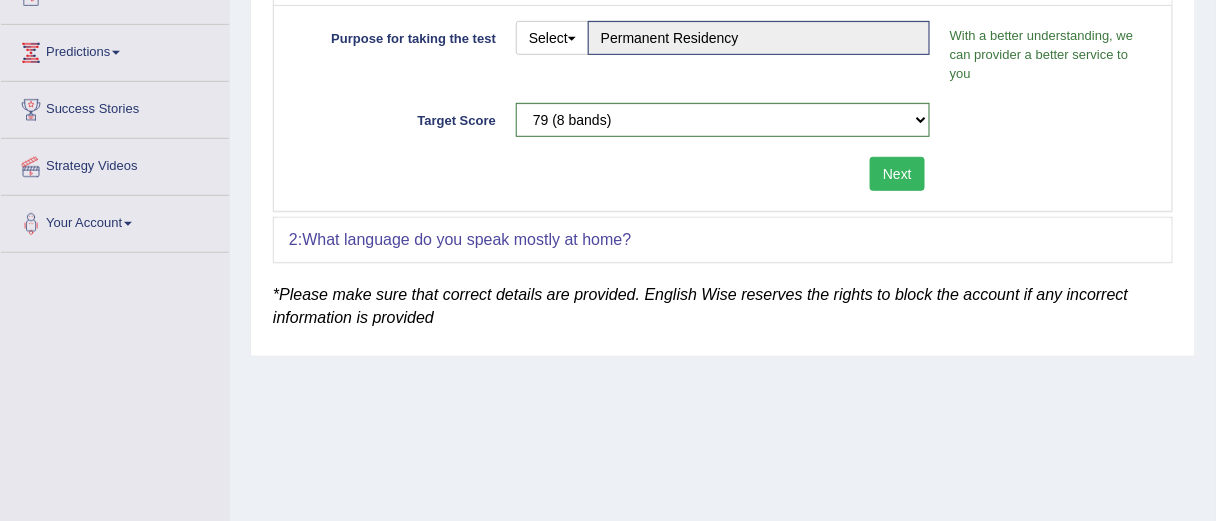 click on "Next" at bounding box center [897, 174] 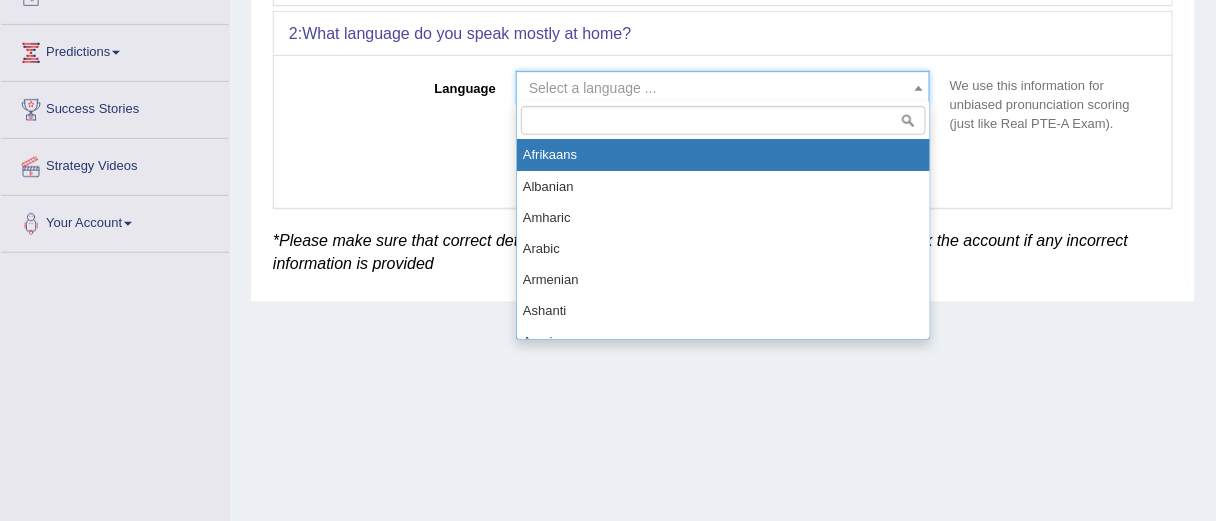 click on "Select a language ..." at bounding box center [717, 88] 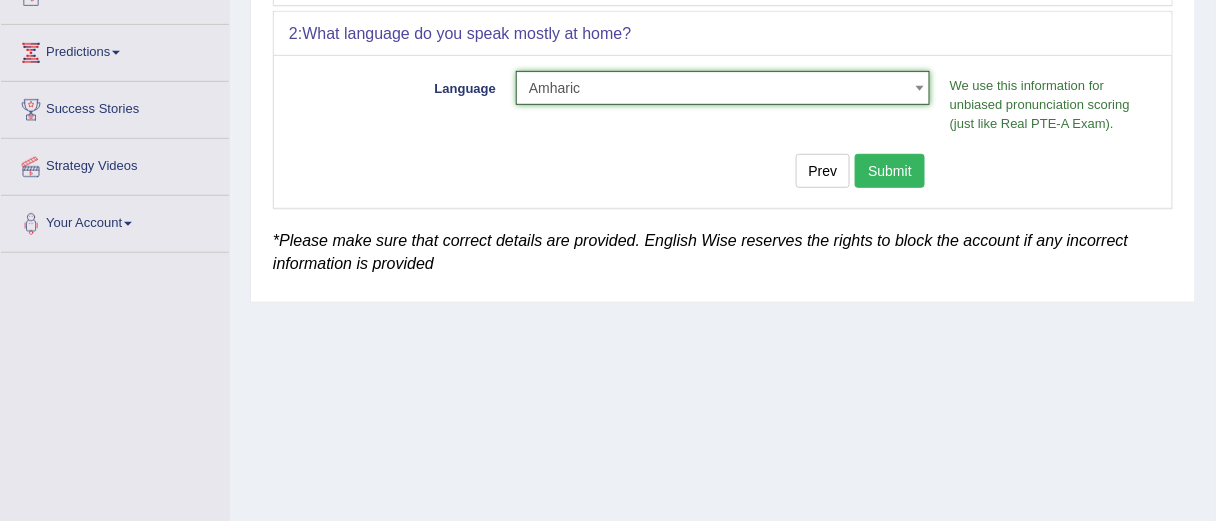 click on "Amharic" at bounding box center (723, 88) 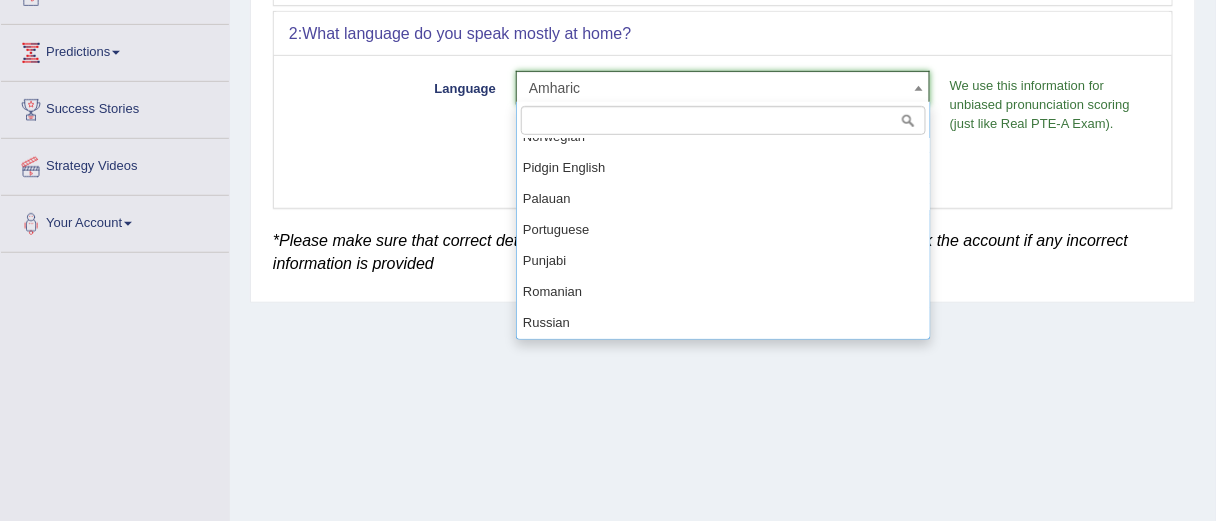 scroll, scrollTop: 1194, scrollLeft: 0, axis: vertical 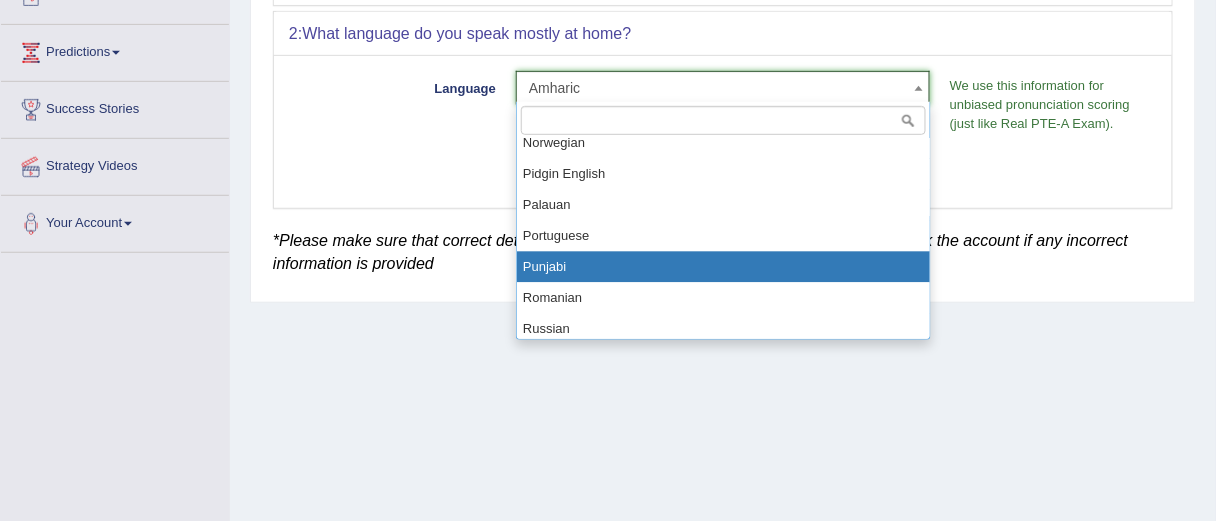 select on "Punjabi" 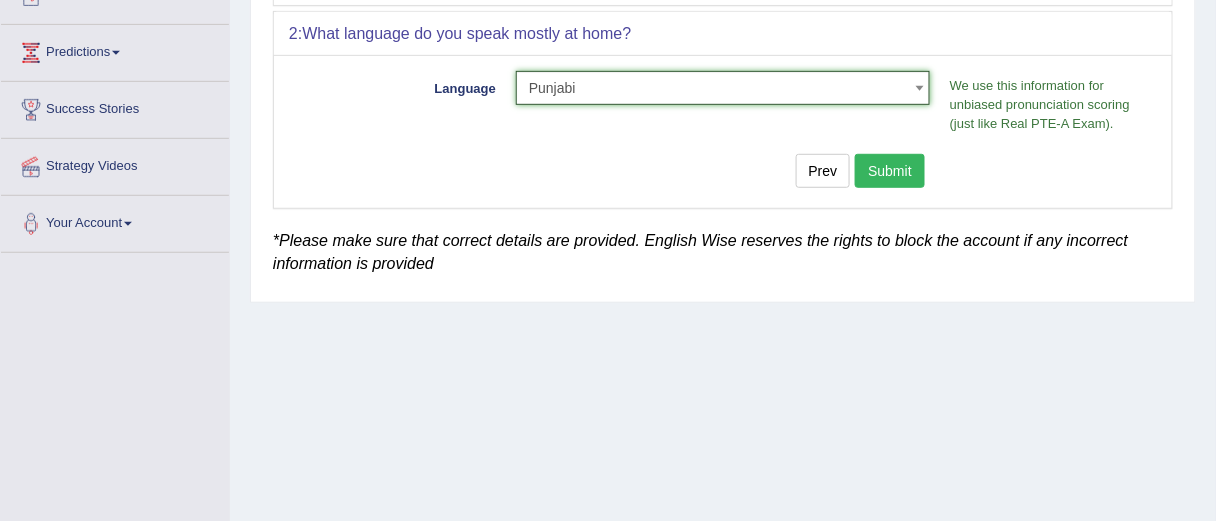 click on "Submit" at bounding box center (890, 171) 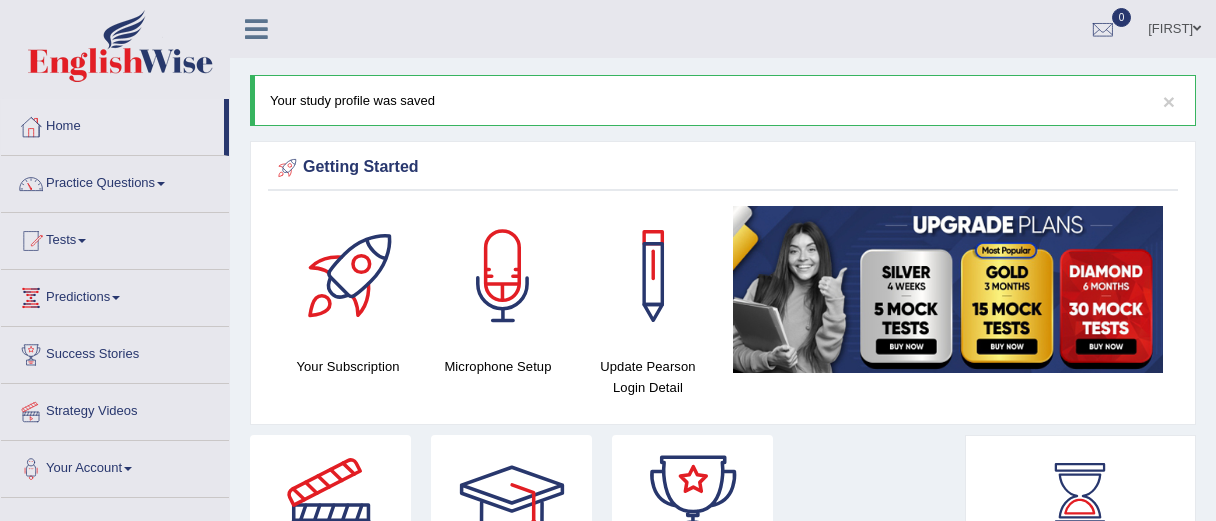 scroll, scrollTop: 0, scrollLeft: 0, axis: both 